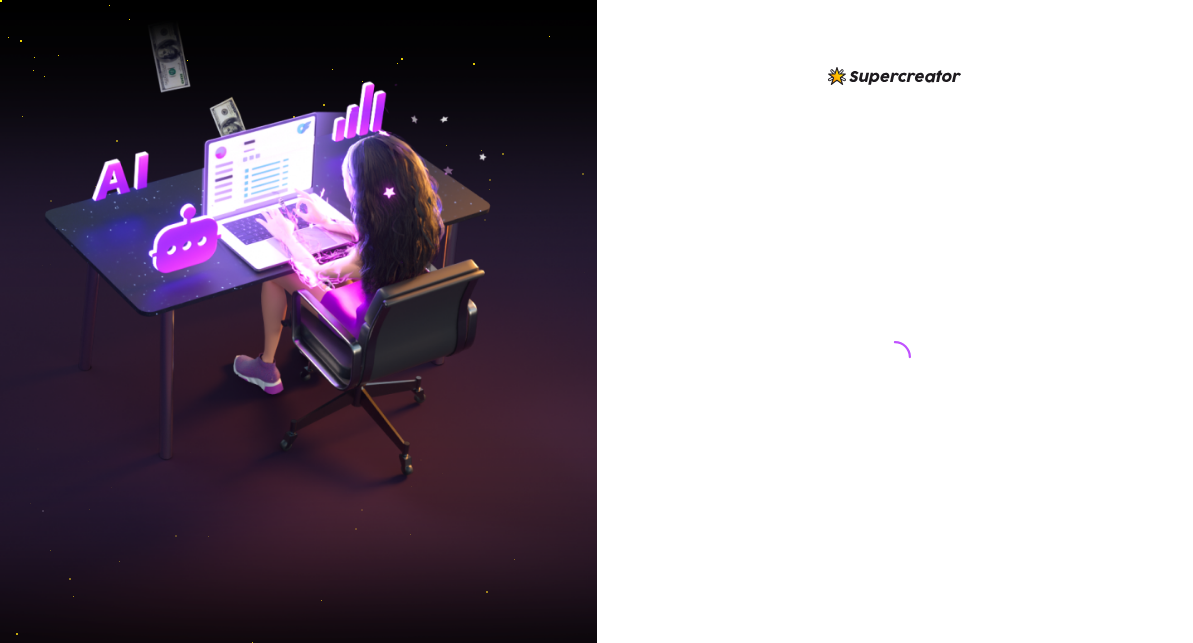 scroll, scrollTop: 0, scrollLeft: 0, axis: both 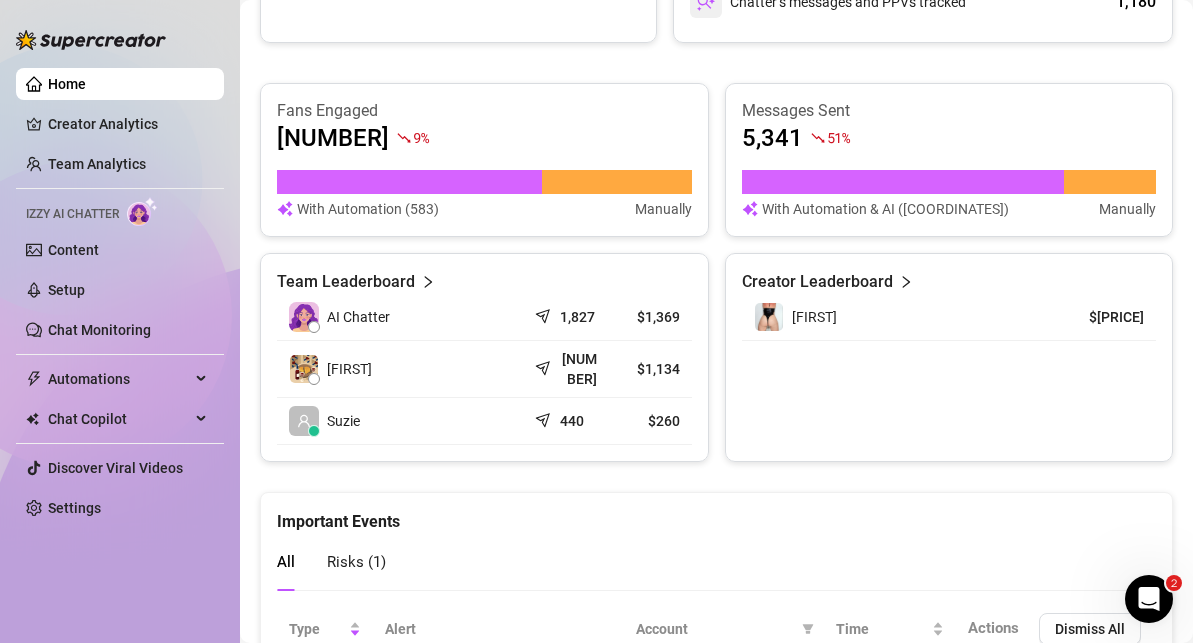 click on "$1,369" at bounding box center (650, 317) 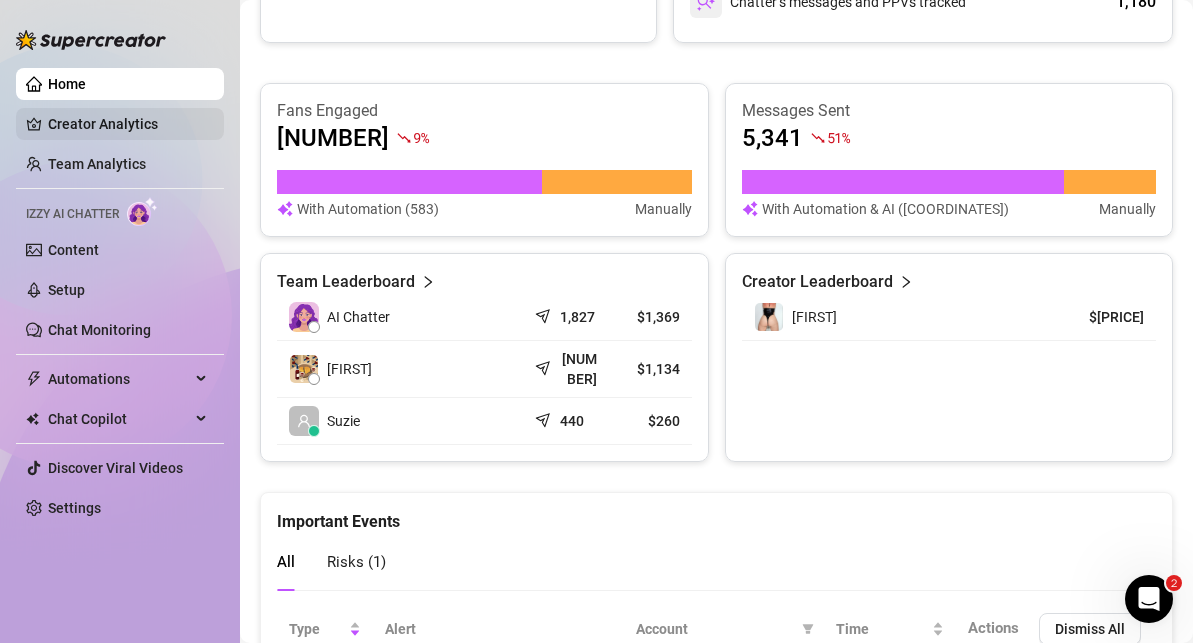 click on "Creator Analytics" at bounding box center (128, 124) 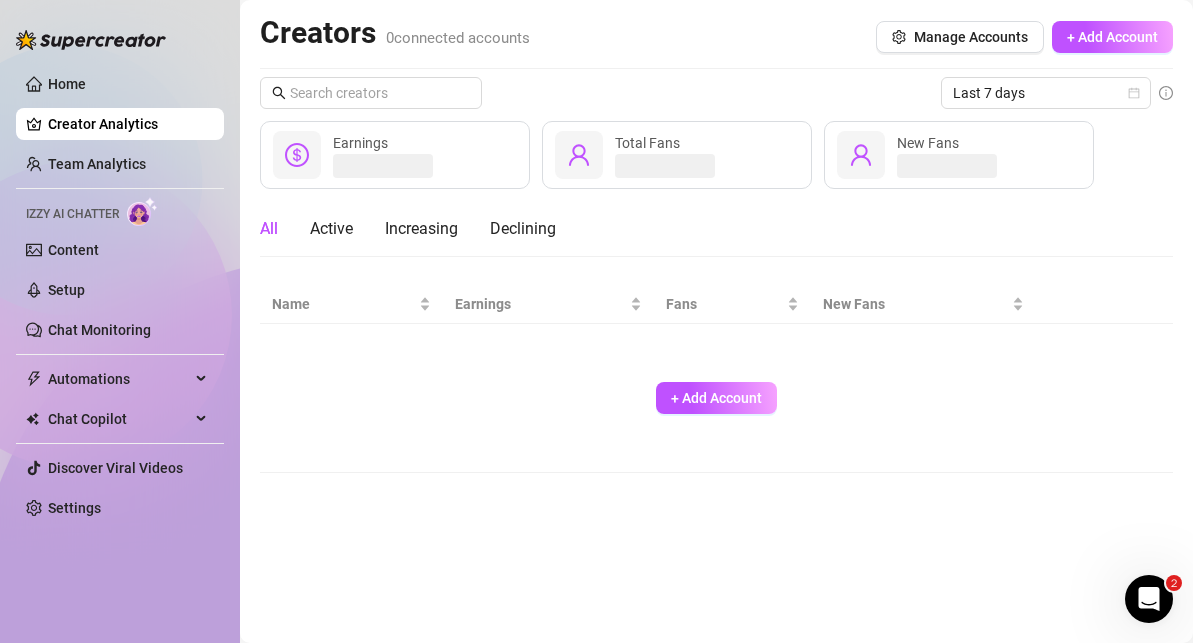scroll, scrollTop: 0, scrollLeft: 0, axis: both 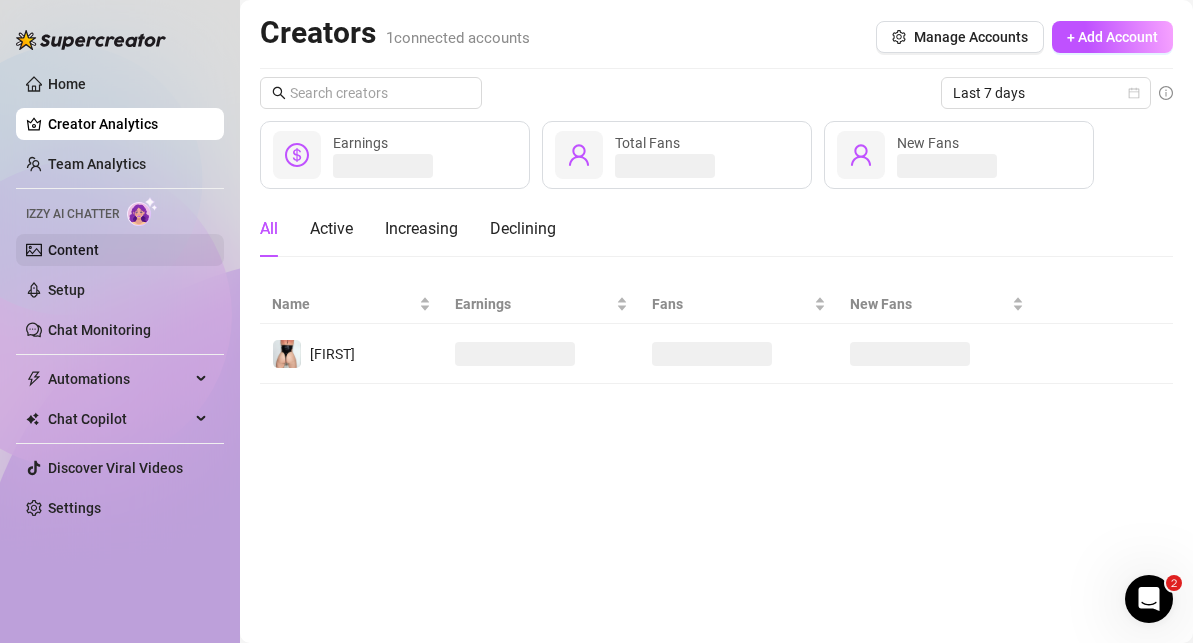 click on "Content" at bounding box center [73, 250] 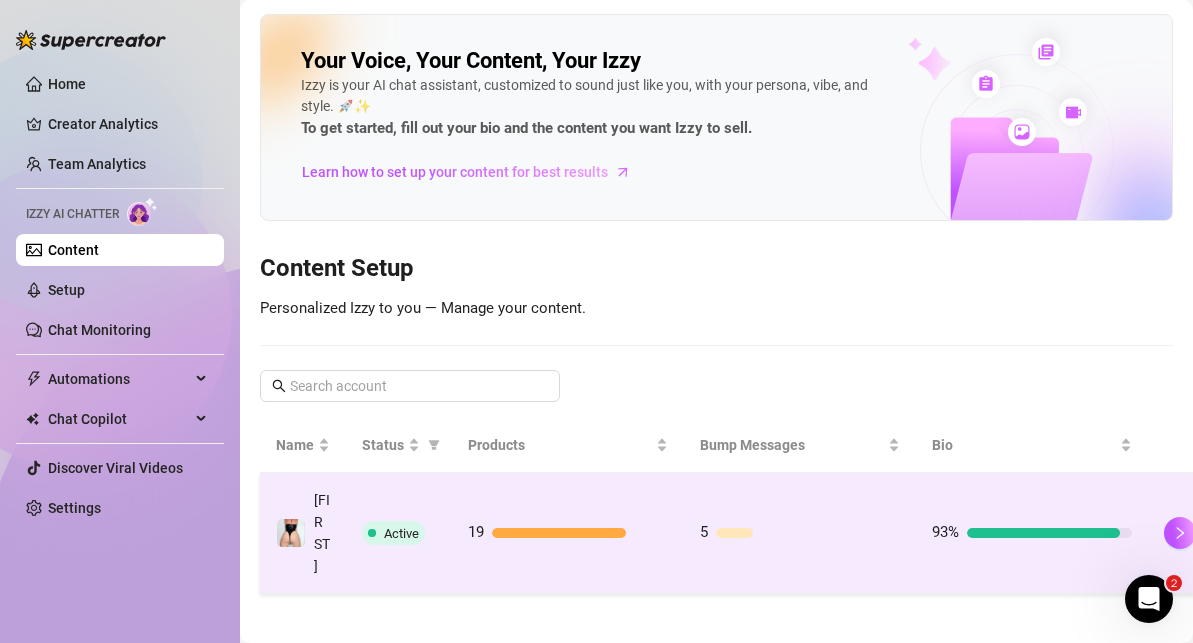 click on "Active" at bounding box center [401, 533] 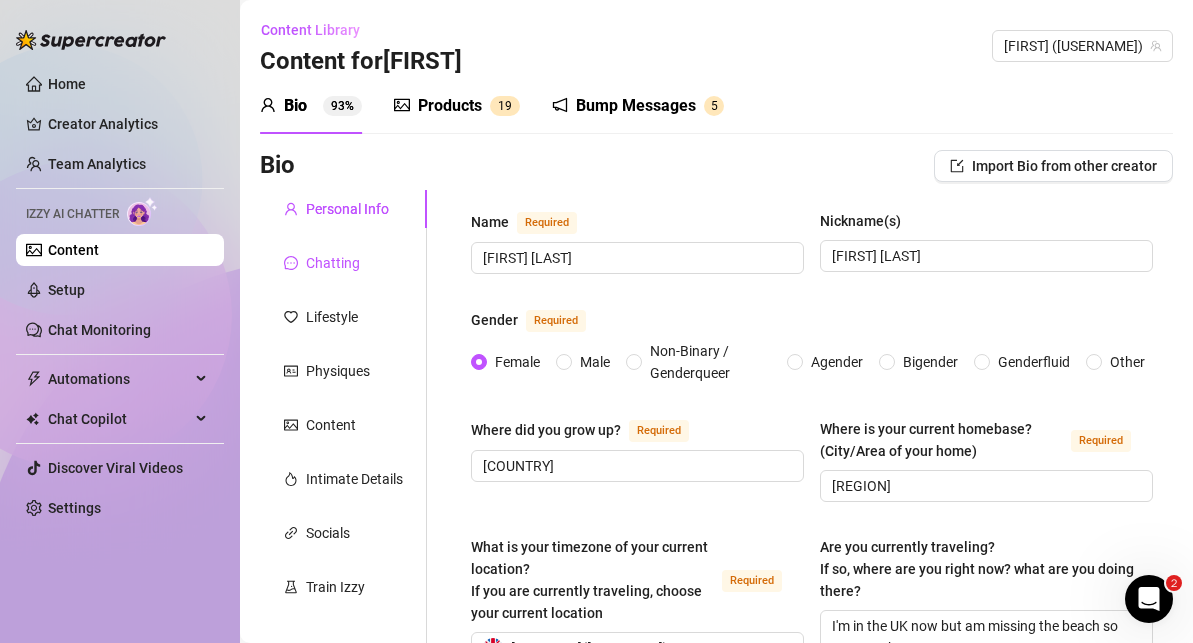 click on "Chatting" at bounding box center (333, 263) 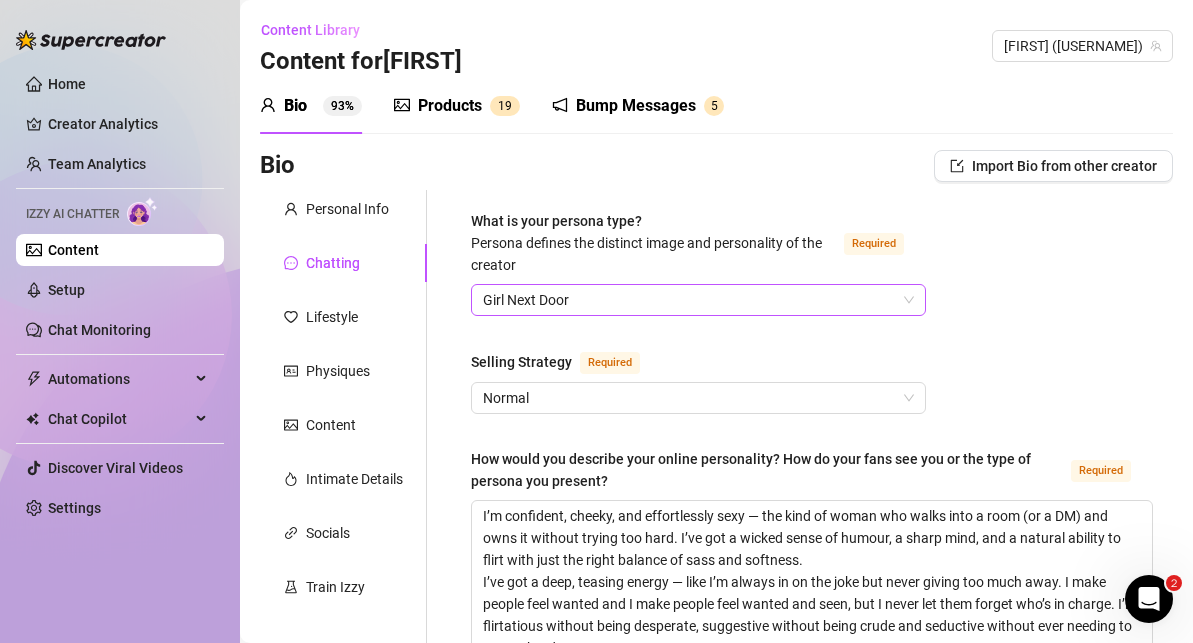 type 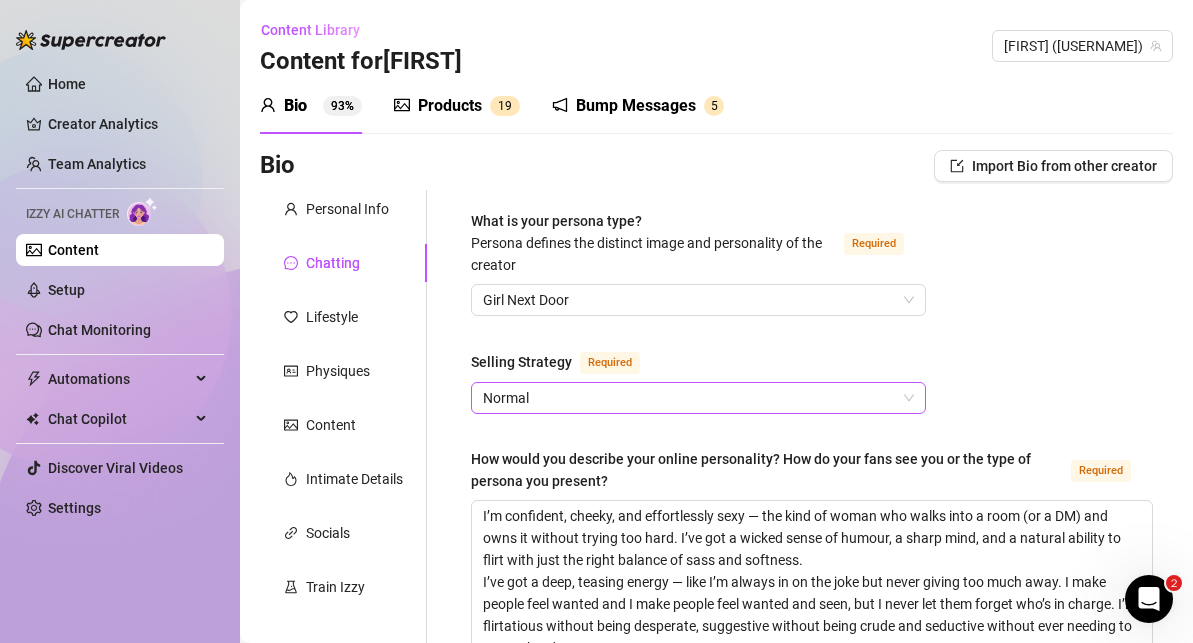 click on "Normal" at bounding box center [698, 398] 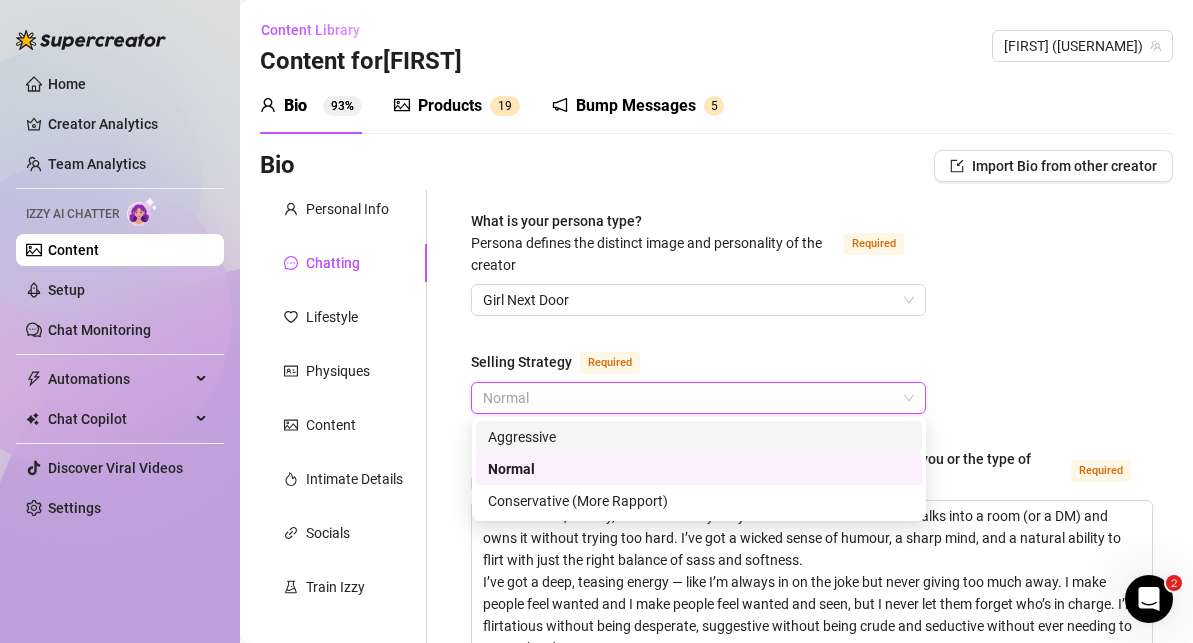 click on "Aggressive" at bounding box center [699, 437] 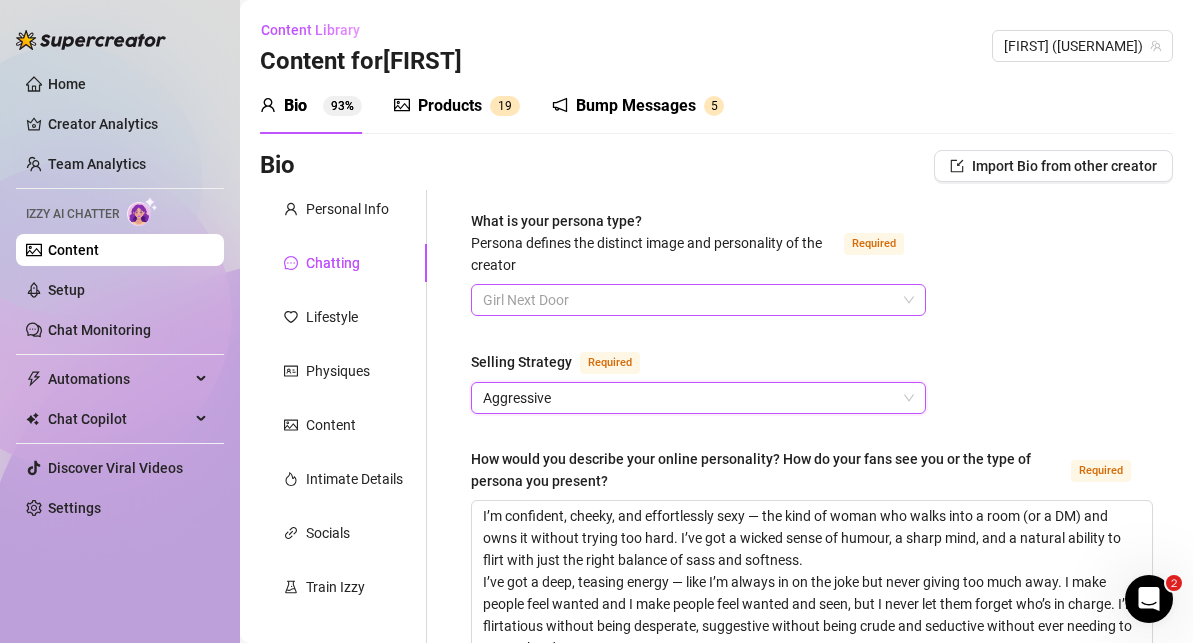 click on "Girl Next Door" at bounding box center (698, 300) 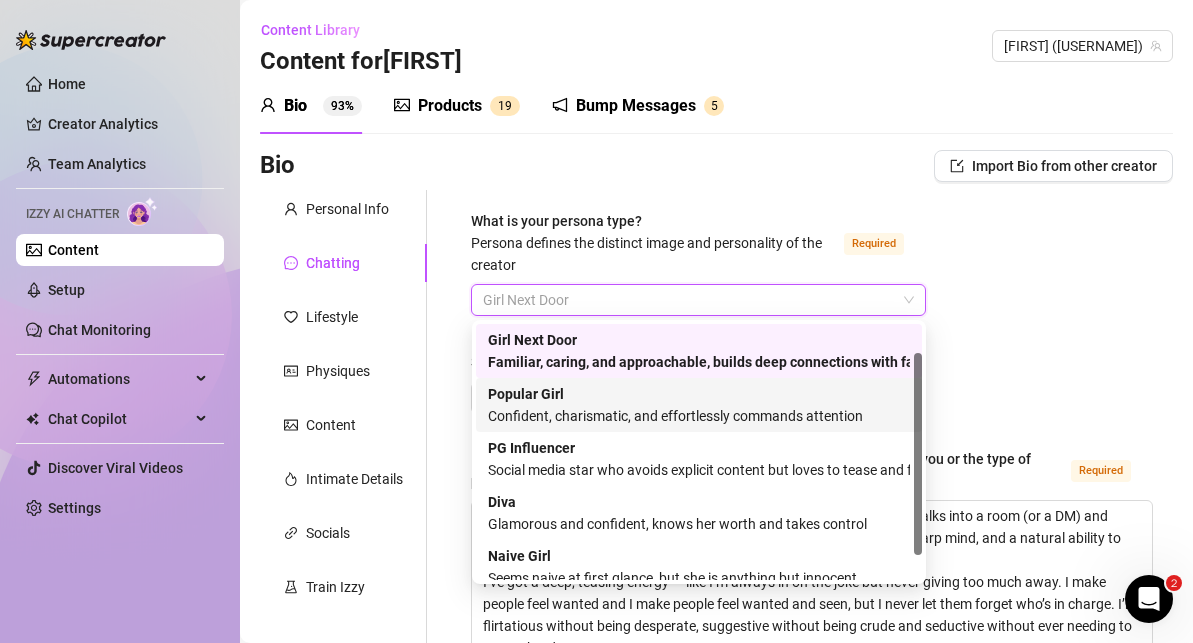 scroll, scrollTop: 68, scrollLeft: 0, axis: vertical 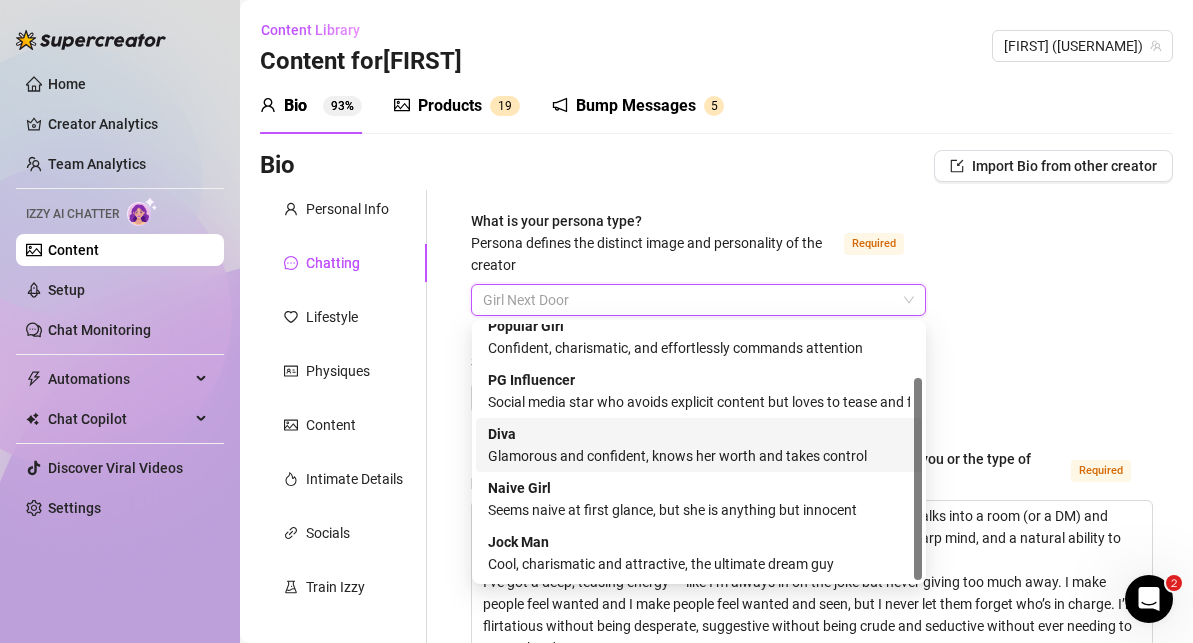 click on "[NAME] Glamorous and confident, knows her worth and takes control" at bounding box center [699, 445] 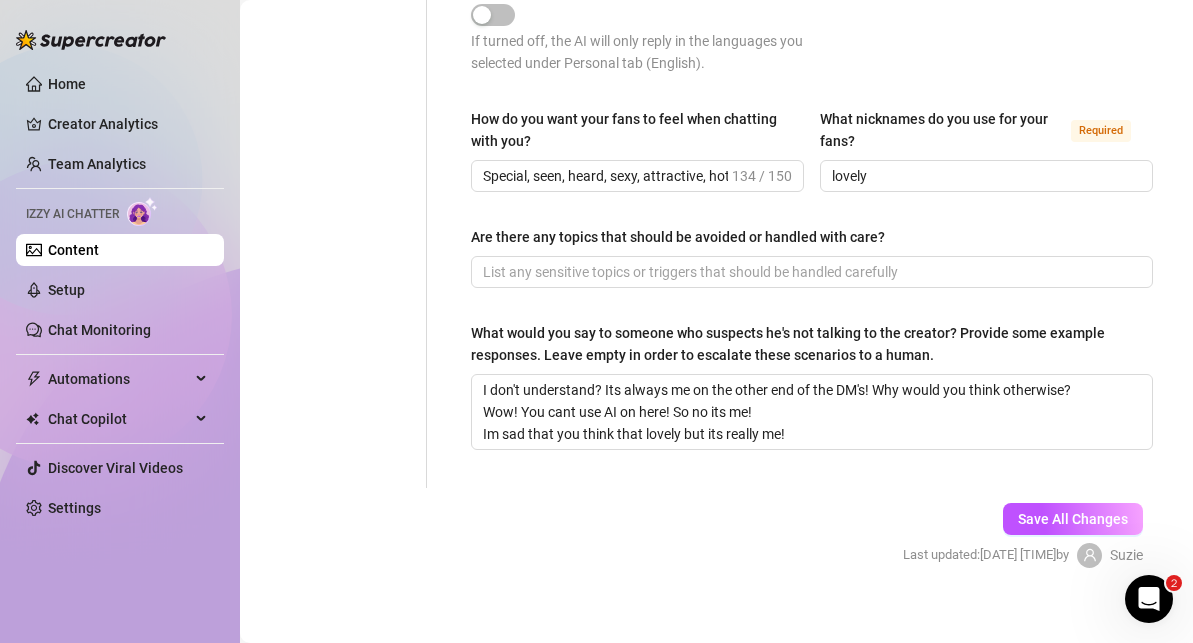 scroll, scrollTop: 1451, scrollLeft: 0, axis: vertical 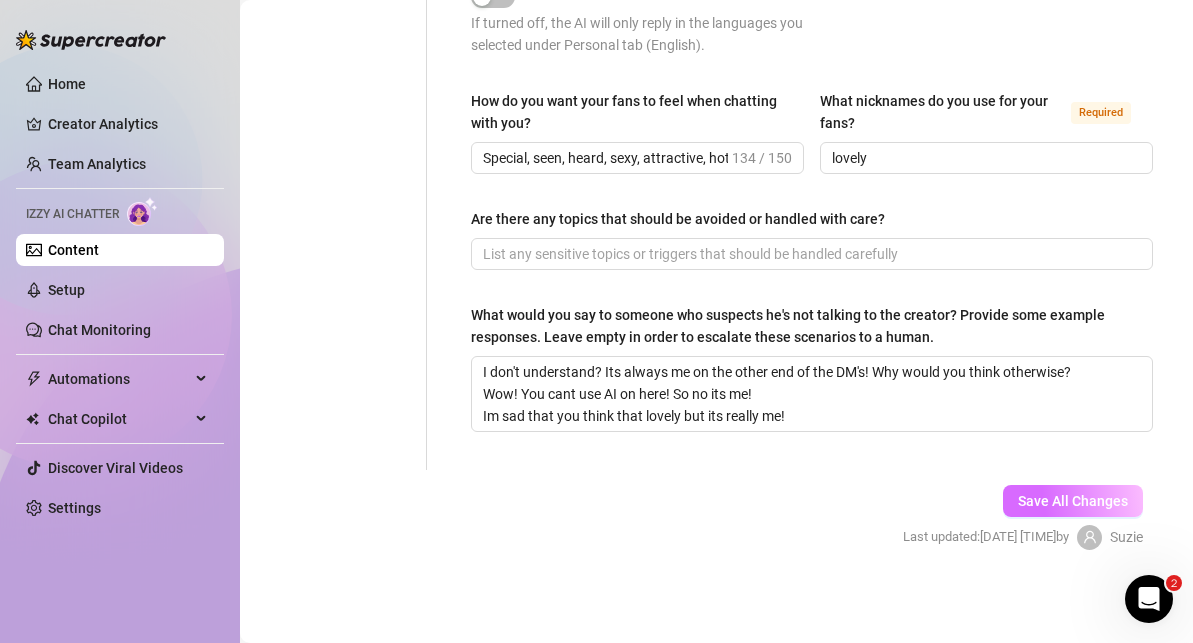 click on "Save All Changes" at bounding box center (1073, 501) 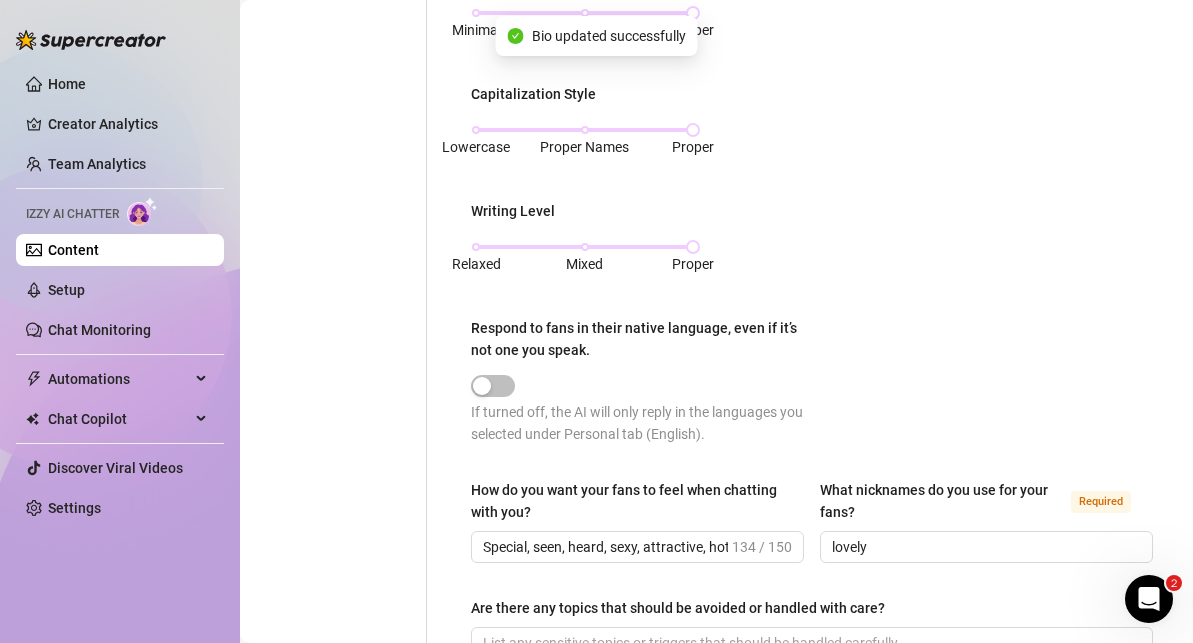 scroll, scrollTop: 1113, scrollLeft: 0, axis: vertical 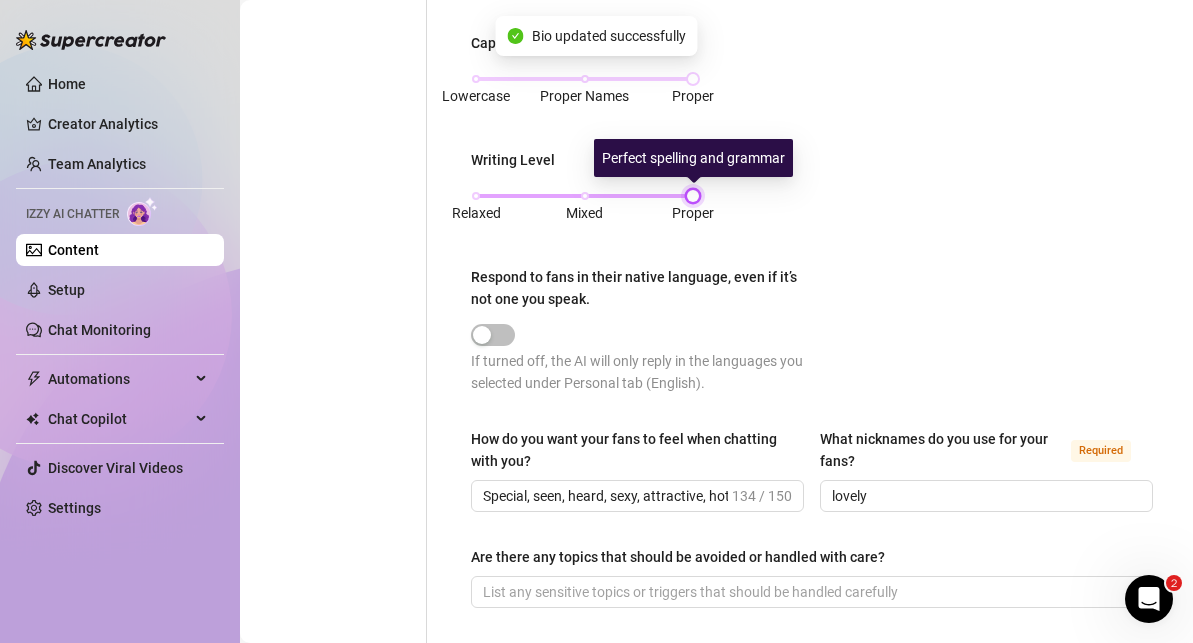 click at bounding box center (693, 196) 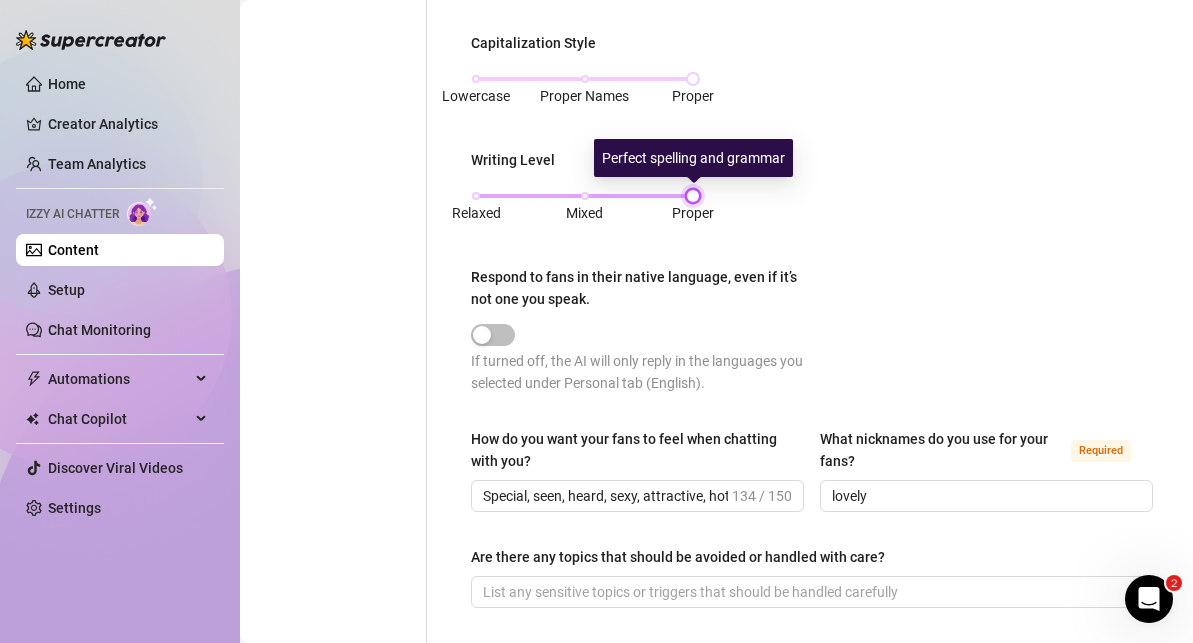scroll, scrollTop: 1045, scrollLeft: 0, axis: vertical 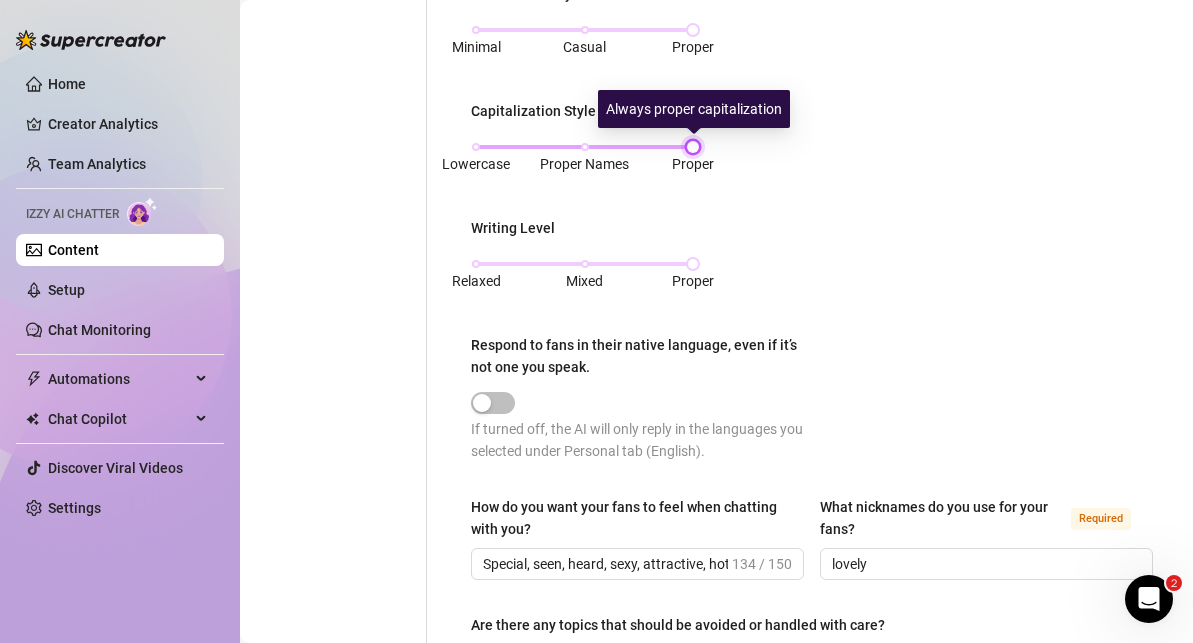 click at bounding box center (693, 147) 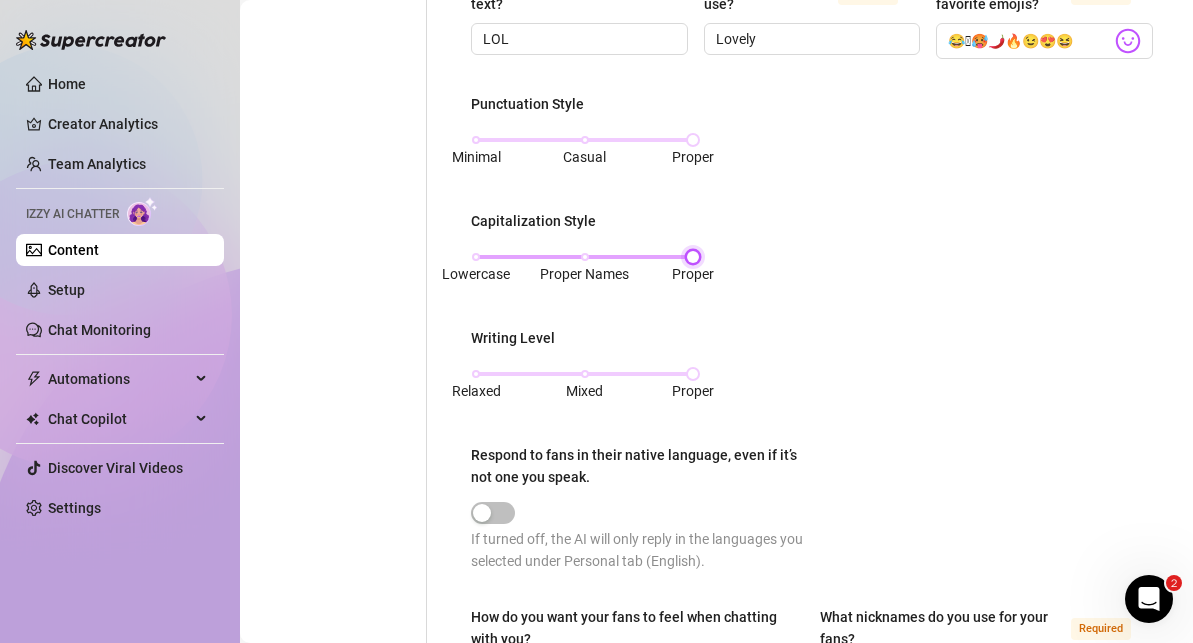 scroll, scrollTop: 932, scrollLeft: 0, axis: vertical 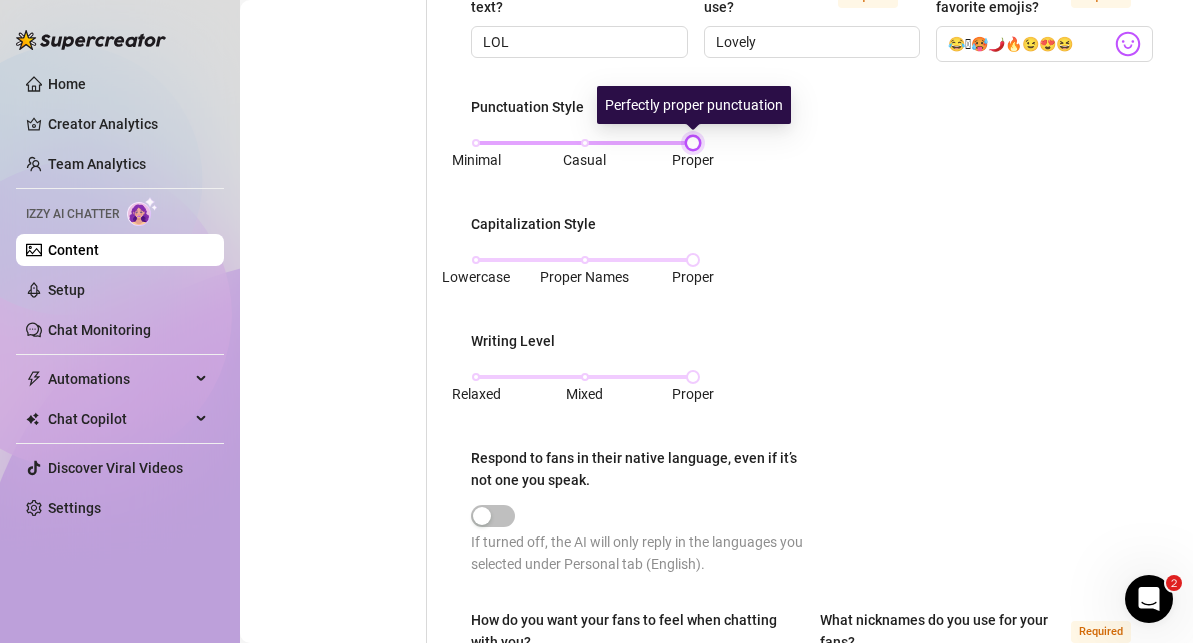 click at bounding box center (693, 143) 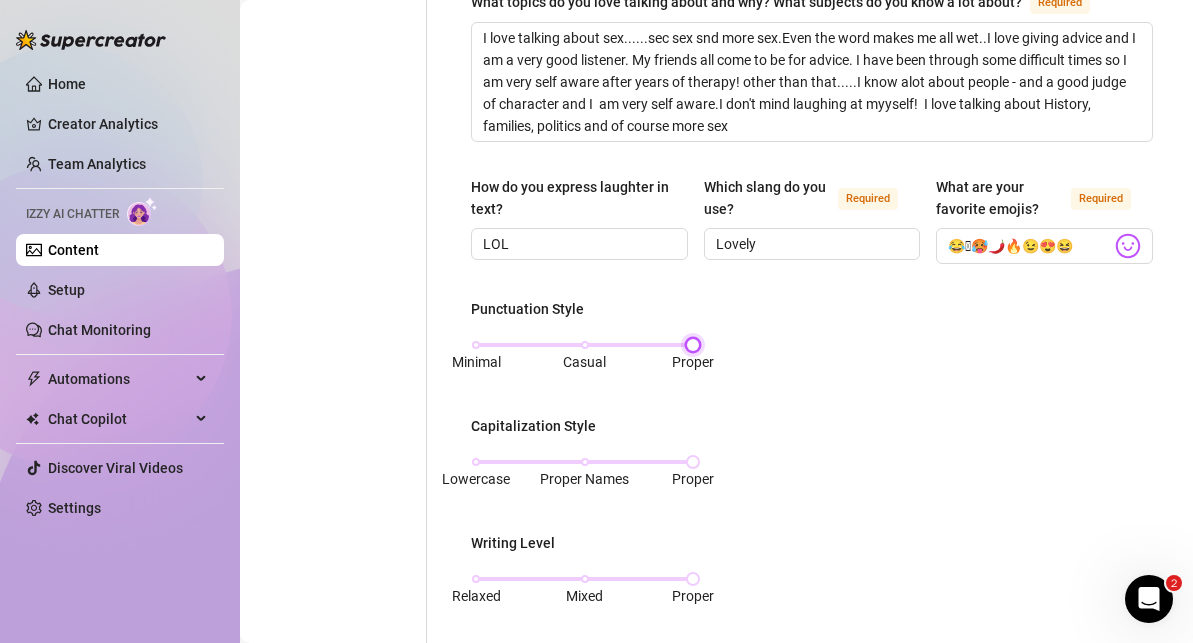 scroll, scrollTop: 729, scrollLeft: 0, axis: vertical 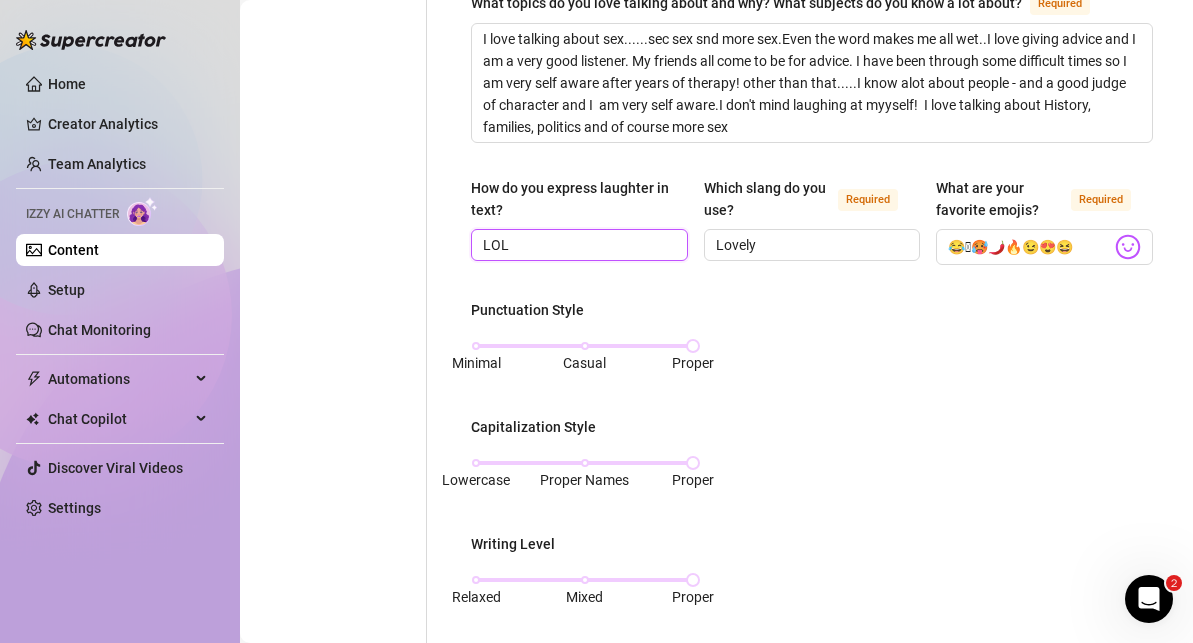 click on "LOL" at bounding box center [577, 245] 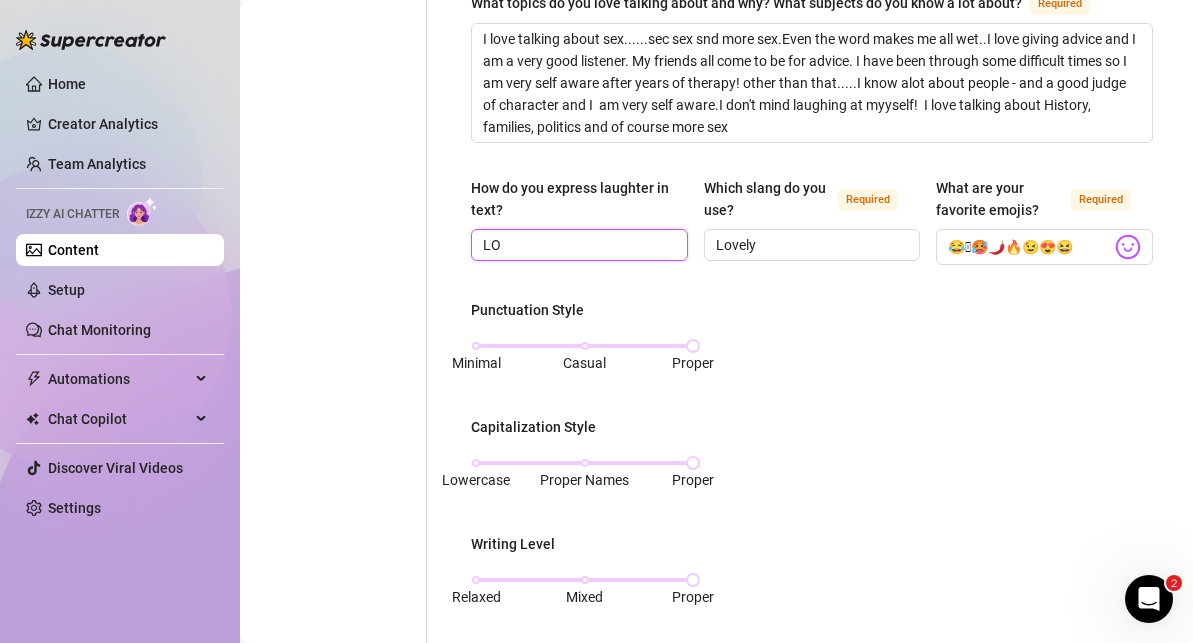 type on "L" 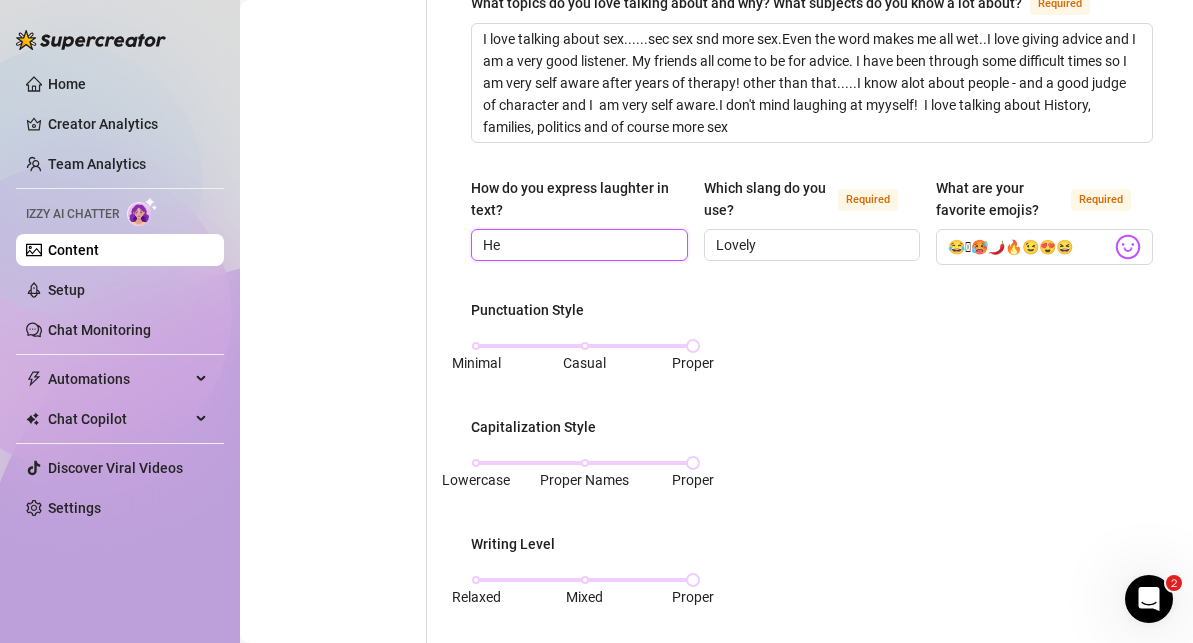 type on "H" 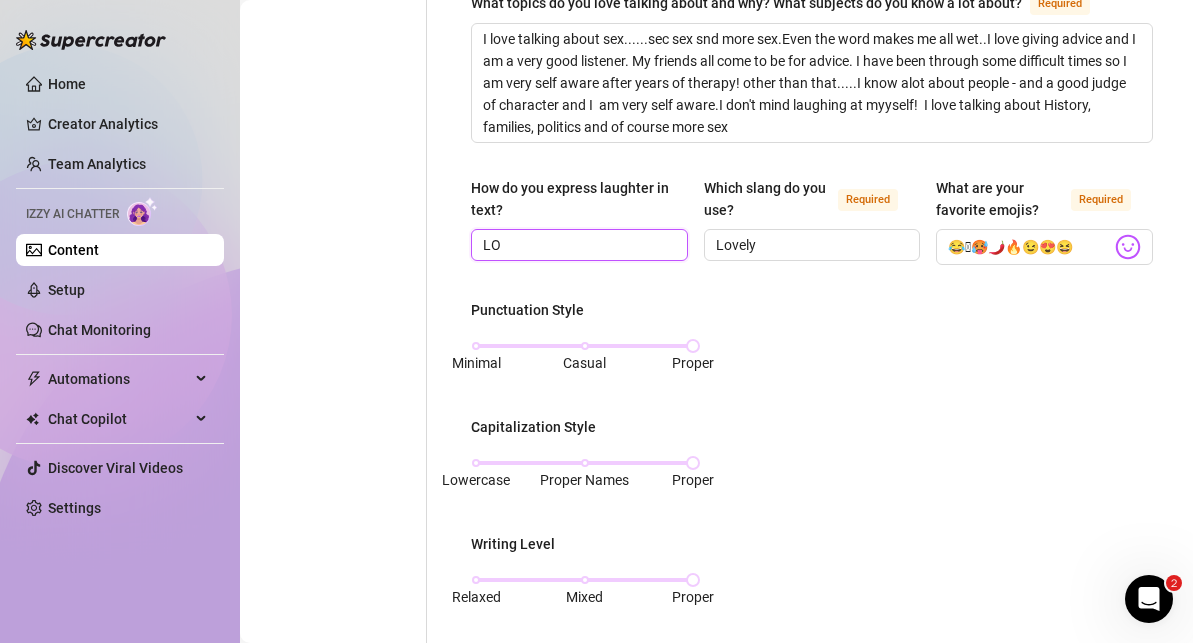 type on "LOL" 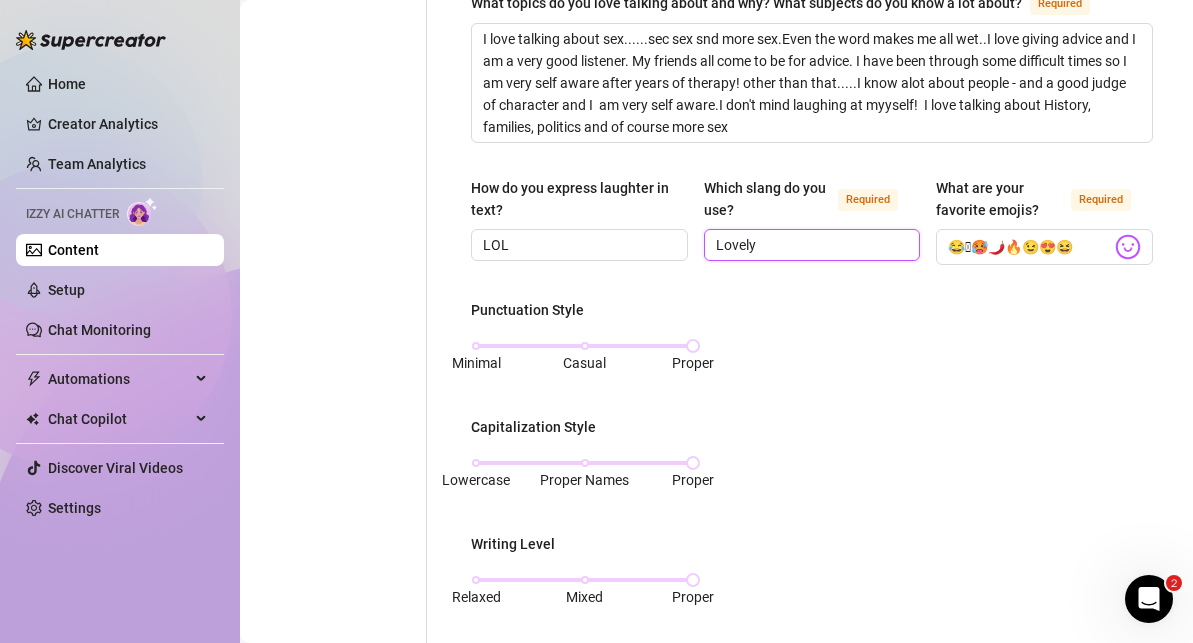 click on "Lovely" at bounding box center (810, 245) 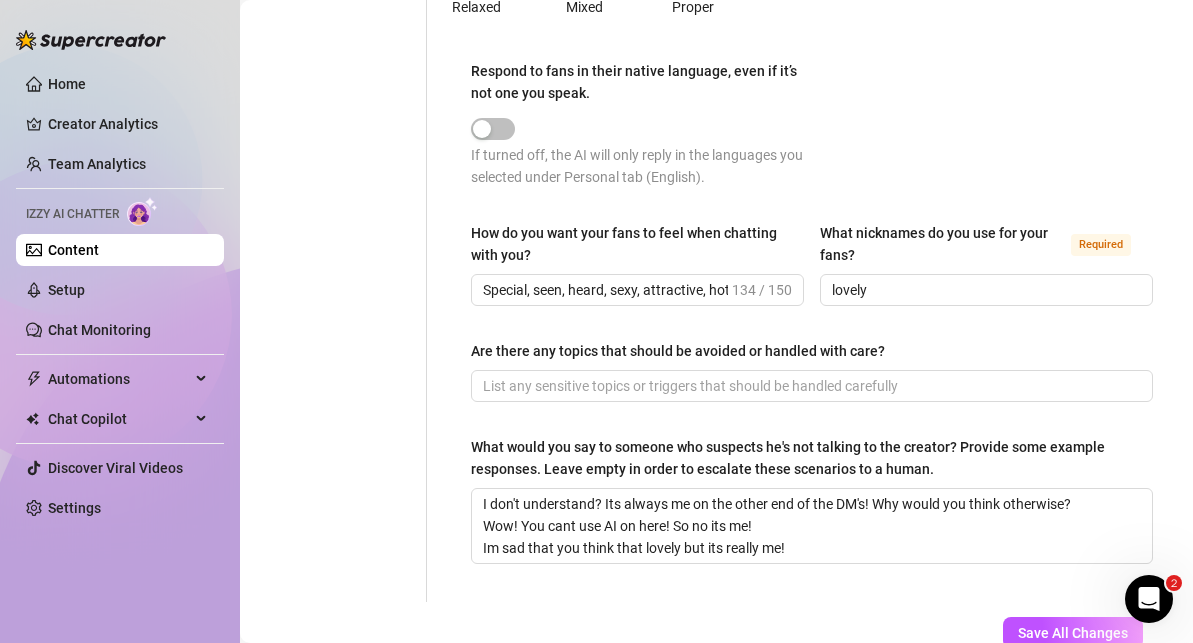 scroll, scrollTop: 1451, scrollLeft: 0, axis: vertical 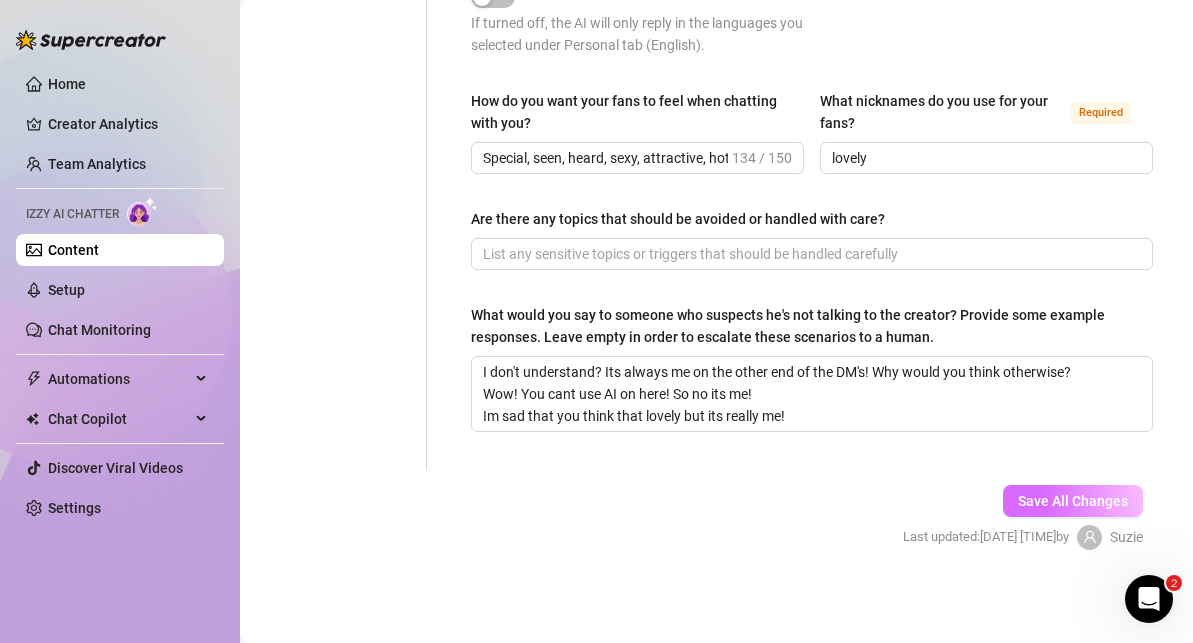 click on "Save All Changes" at bounding box center [1073, 501] 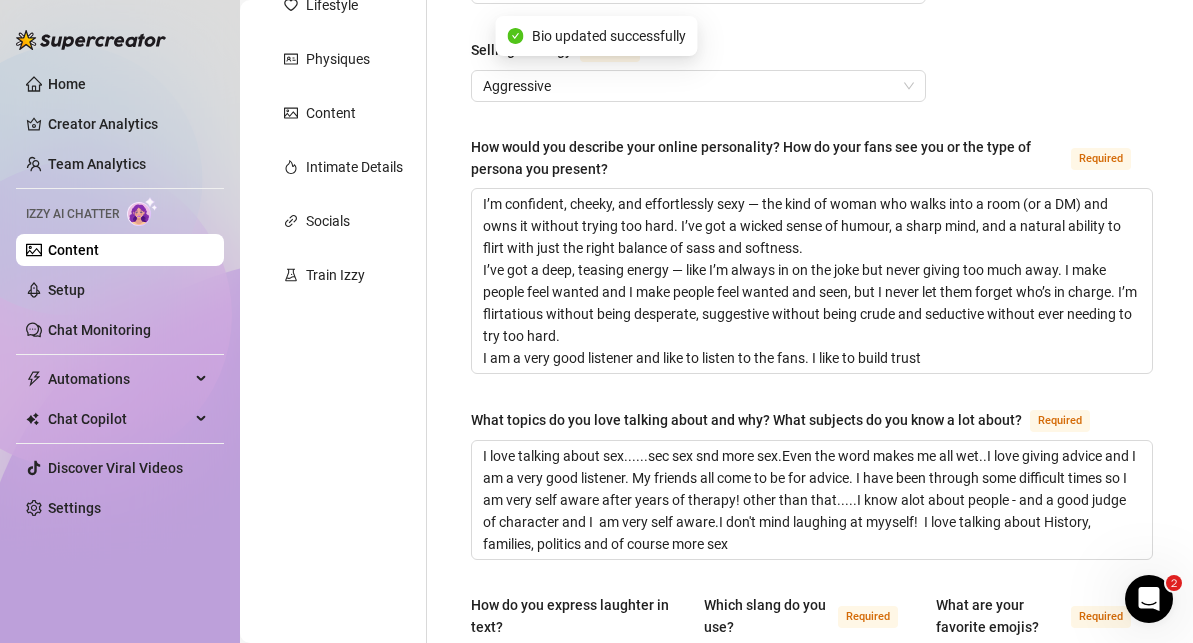 scroll, scrollTop: 256, scrollLeft: 0, axis: vertical 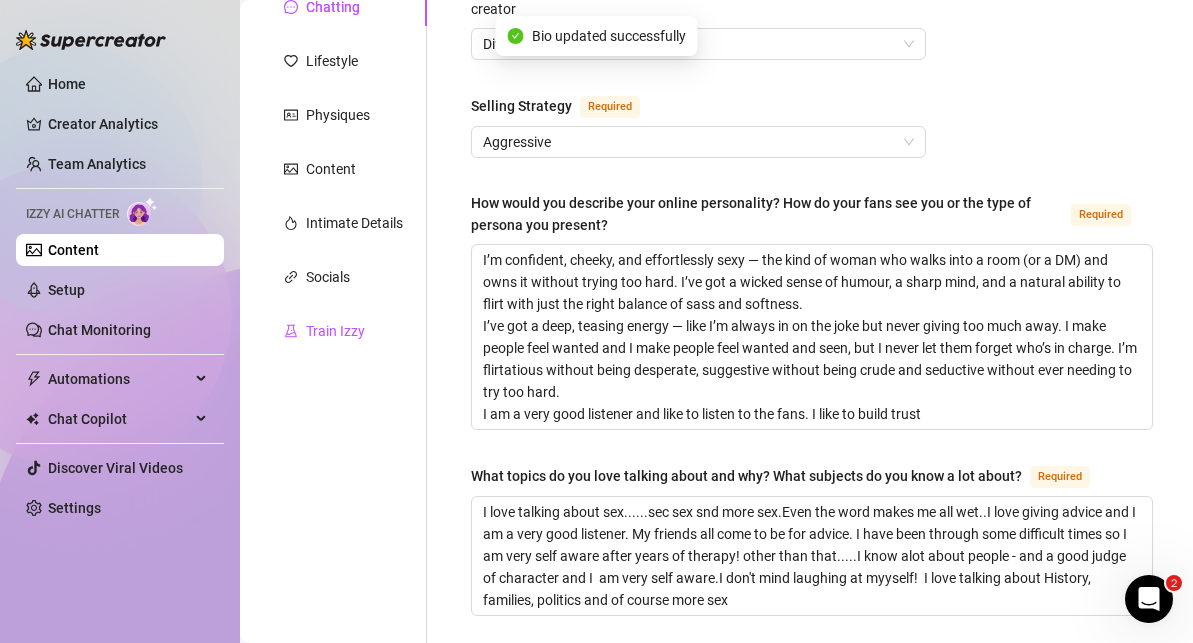 click on "Train Izzy" at bounding box center (335, 331) 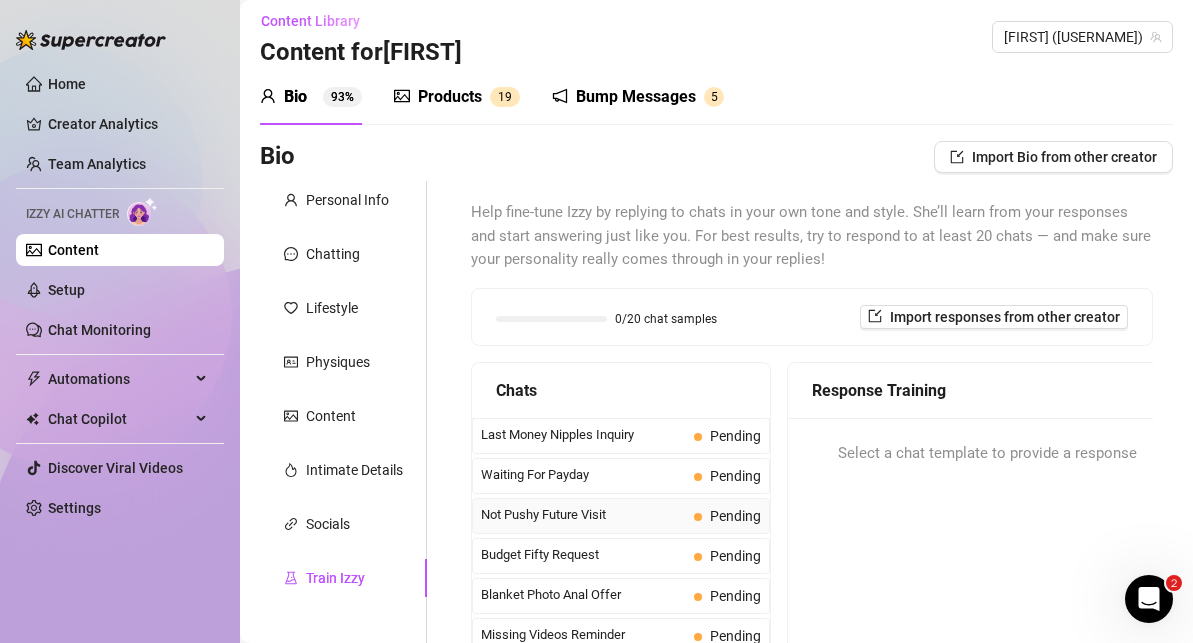 scroll, scrollTop: 0, scrollLeft: 0, axis: both 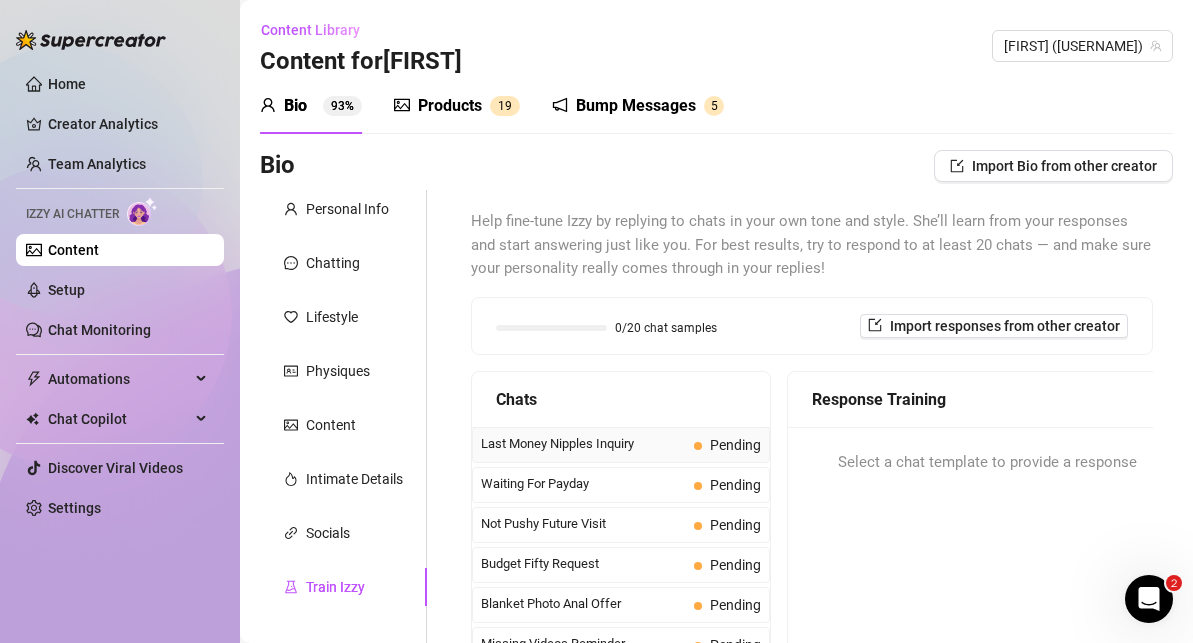 click on "Pending" at bounding box center (735, 445) 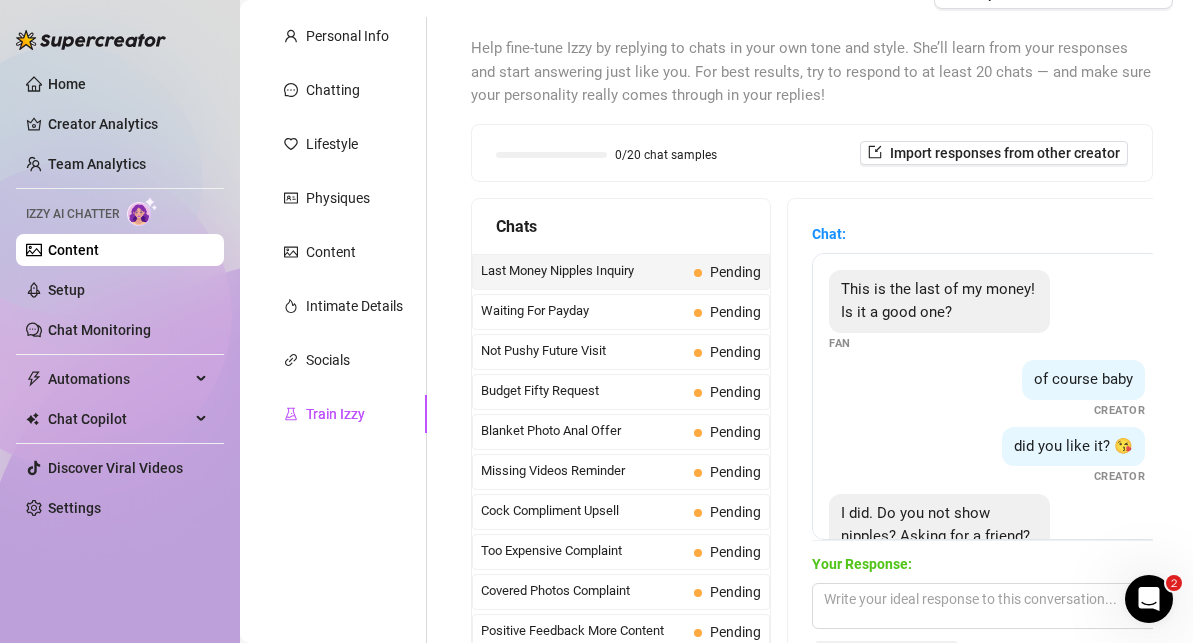 scroll, scrollTop: 176, scrollLeft: 0, axis: vertical 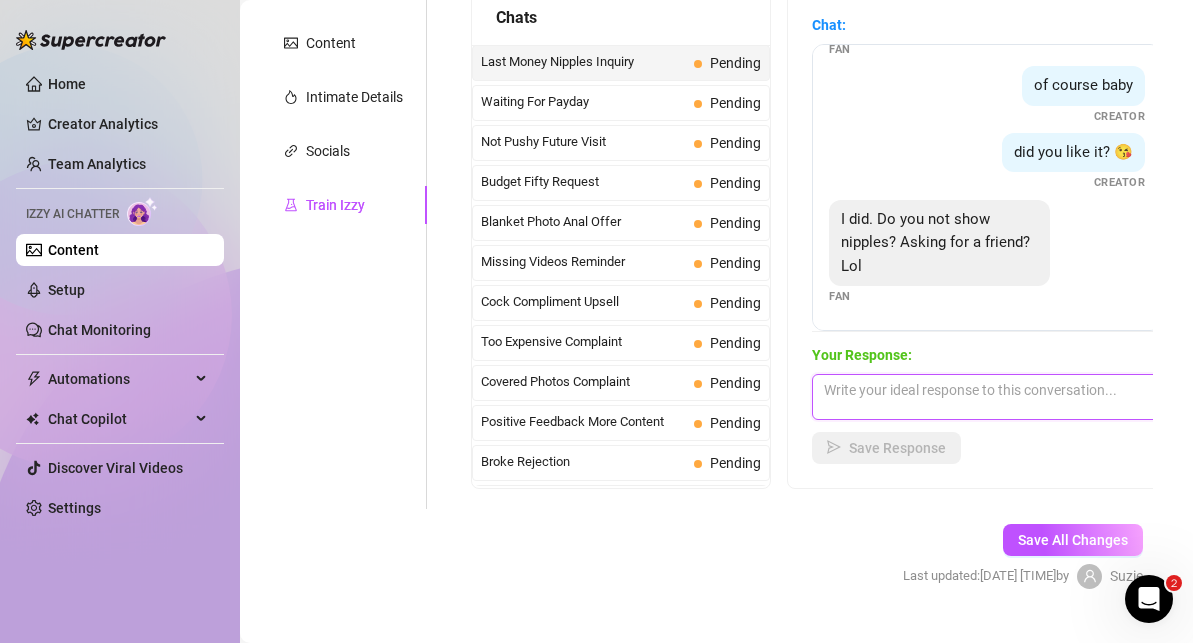 click at bounding box center (987, 397) 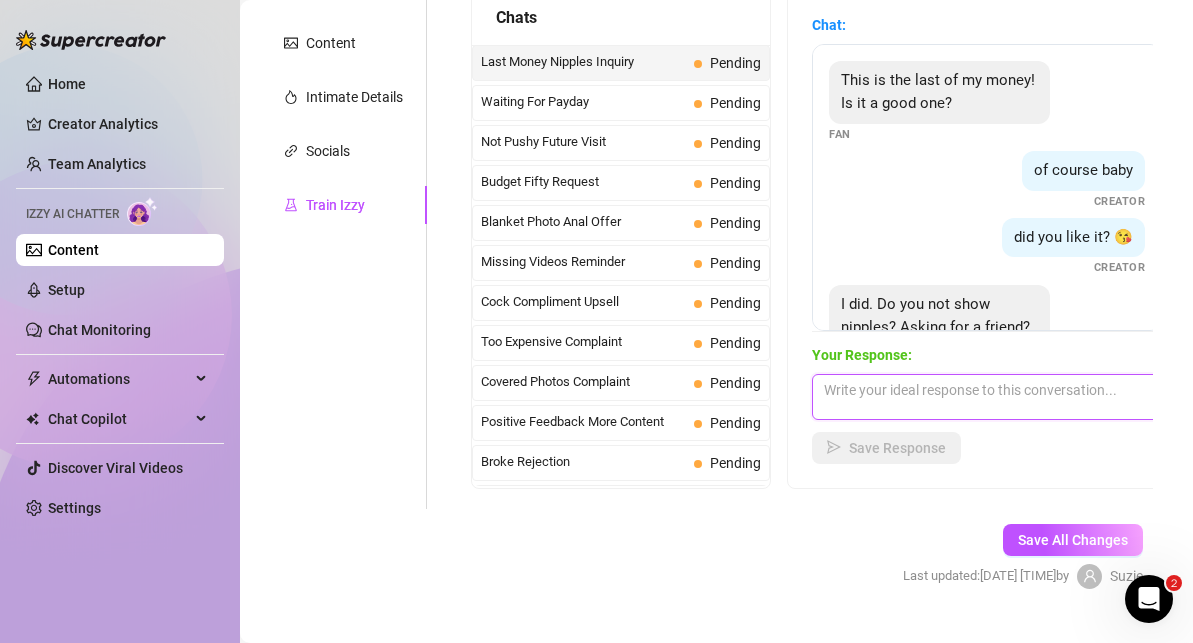 scroll, scrollTop: 85, scrollLeft: 0, axis: vertical 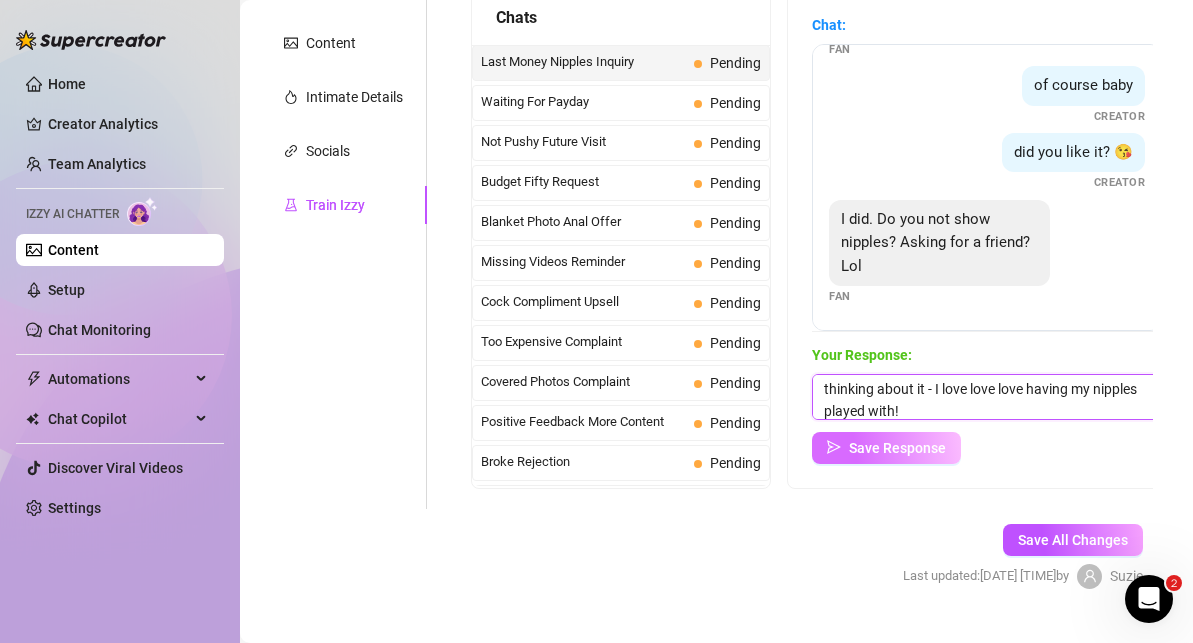 type on "Of course I show them! Why wouldn't I? They are awesome, suckable nipples my lovely! Ripe for teasing with your tongue. Gawd, I'm getting wet thinking about it - I love love love having my nipples played with!" 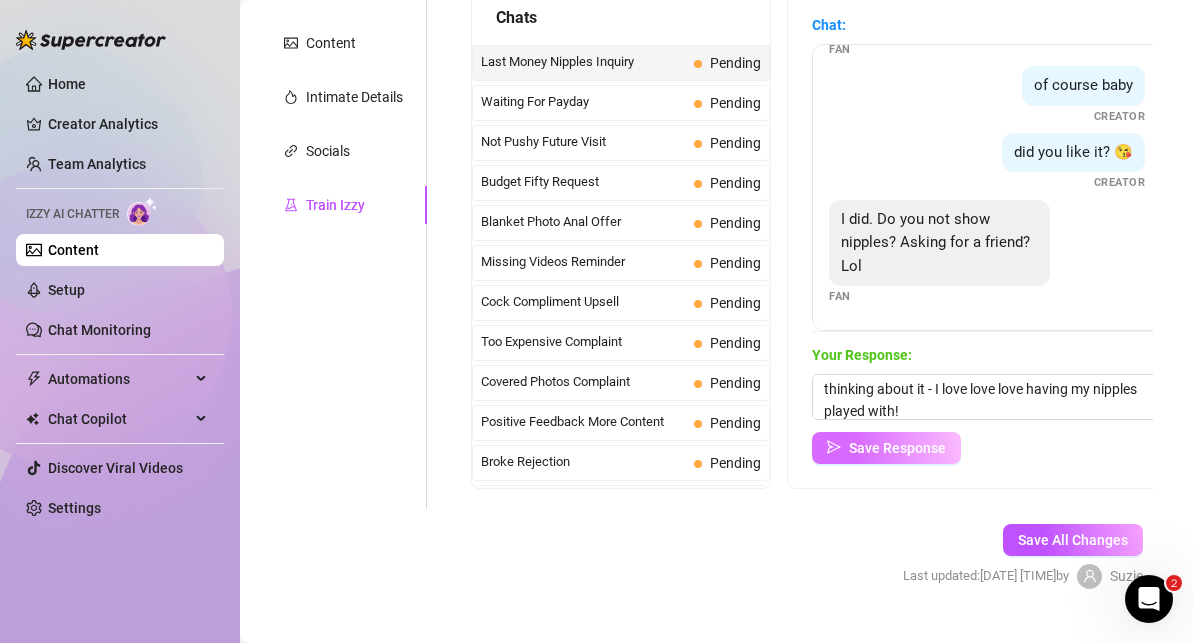 click on "Save Response" at bounding box center [897, 448] 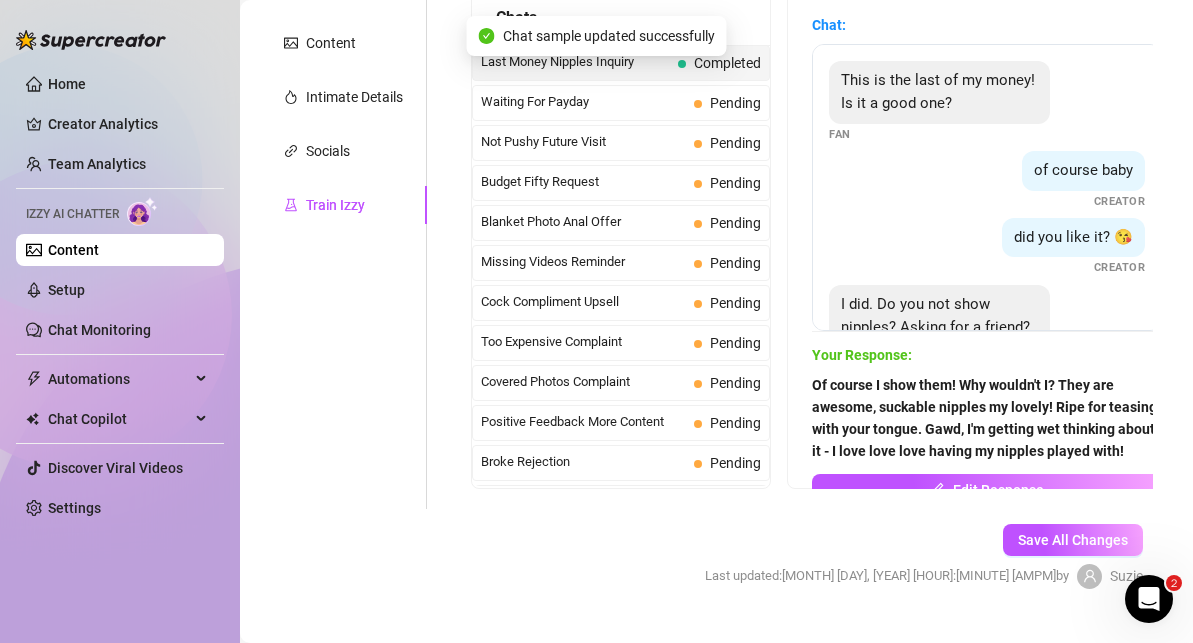 scroll, scrollTop: 85, scrollLeft: 0, axis: vertical 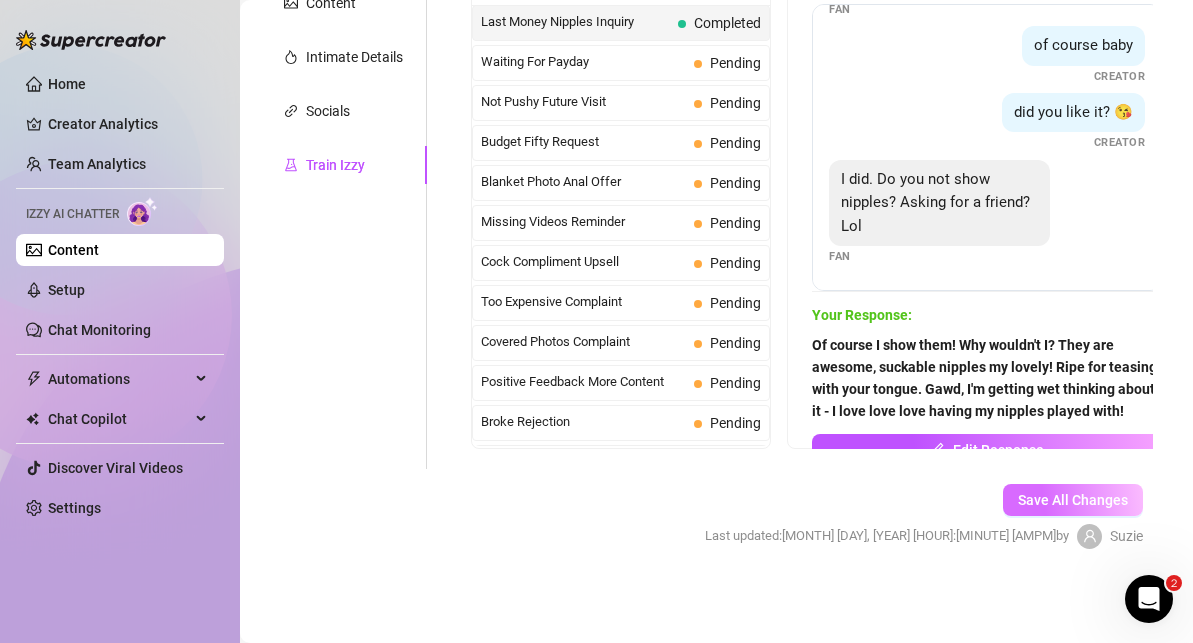click on "Save All Changes" at bounding box center (1073, 500) 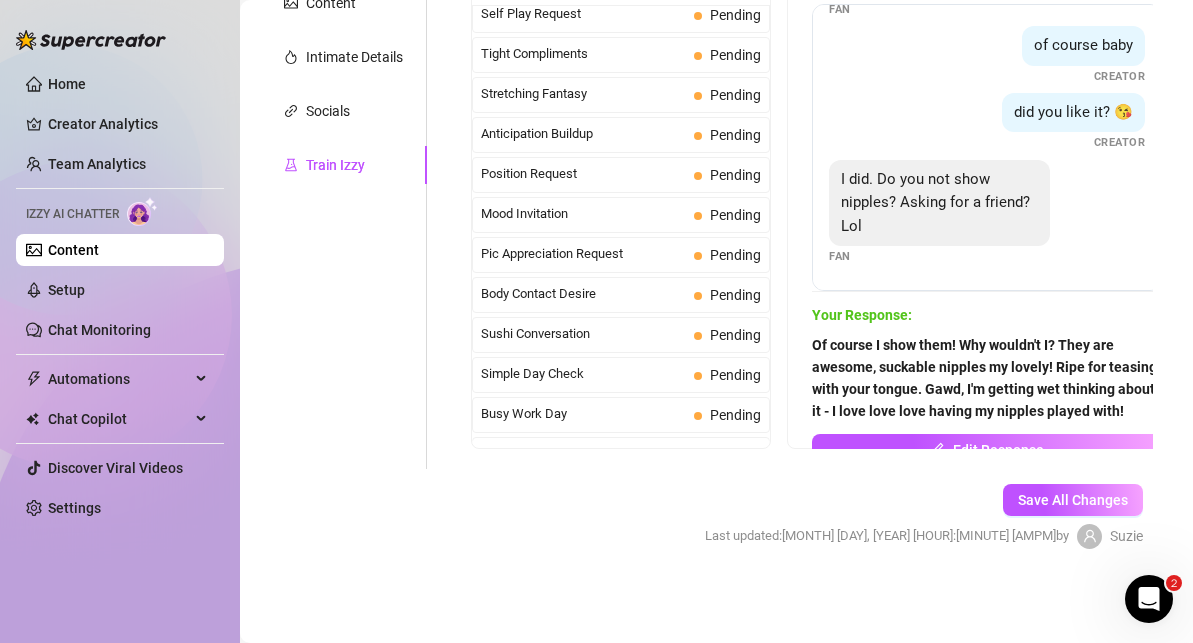 scroll, scrollTop: 0, scrollLeft: 0, axis: both 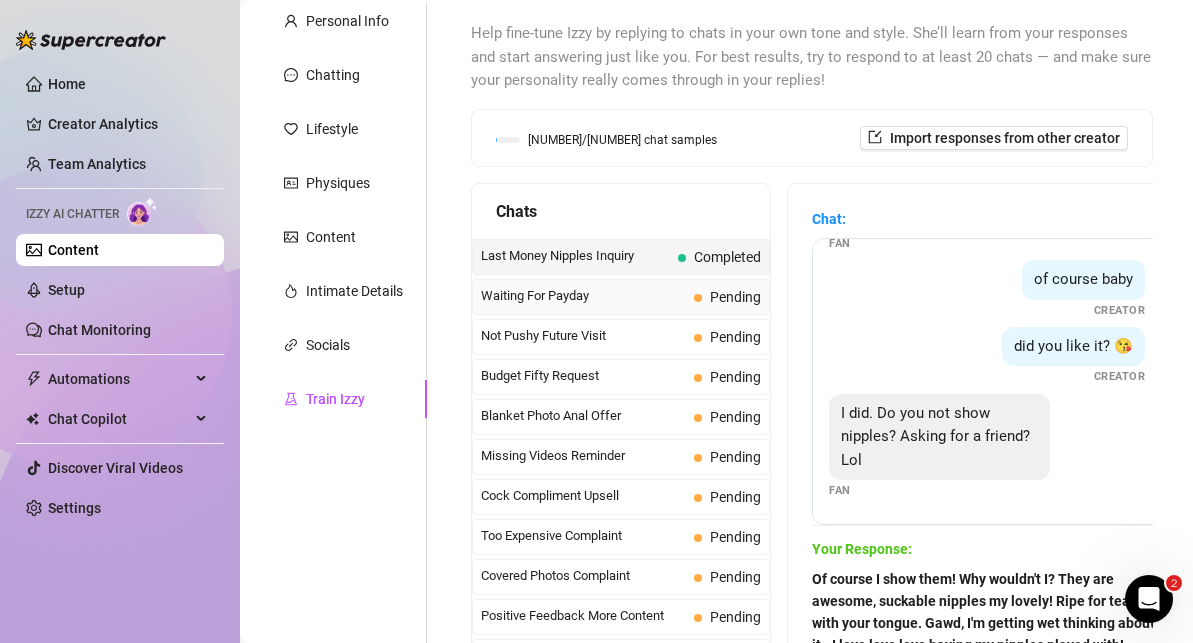 click on "Waiting For Payday" at bounding box center (583, 296) 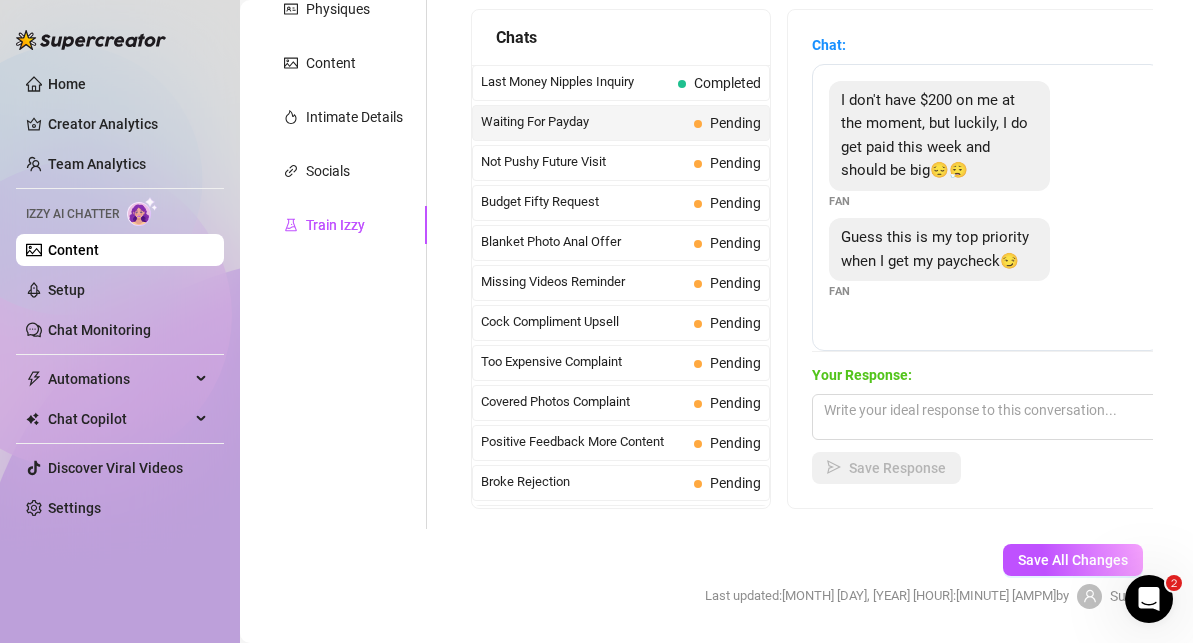 scroll, scrollTop: 422, scrollLeft: 0, axis: vertical 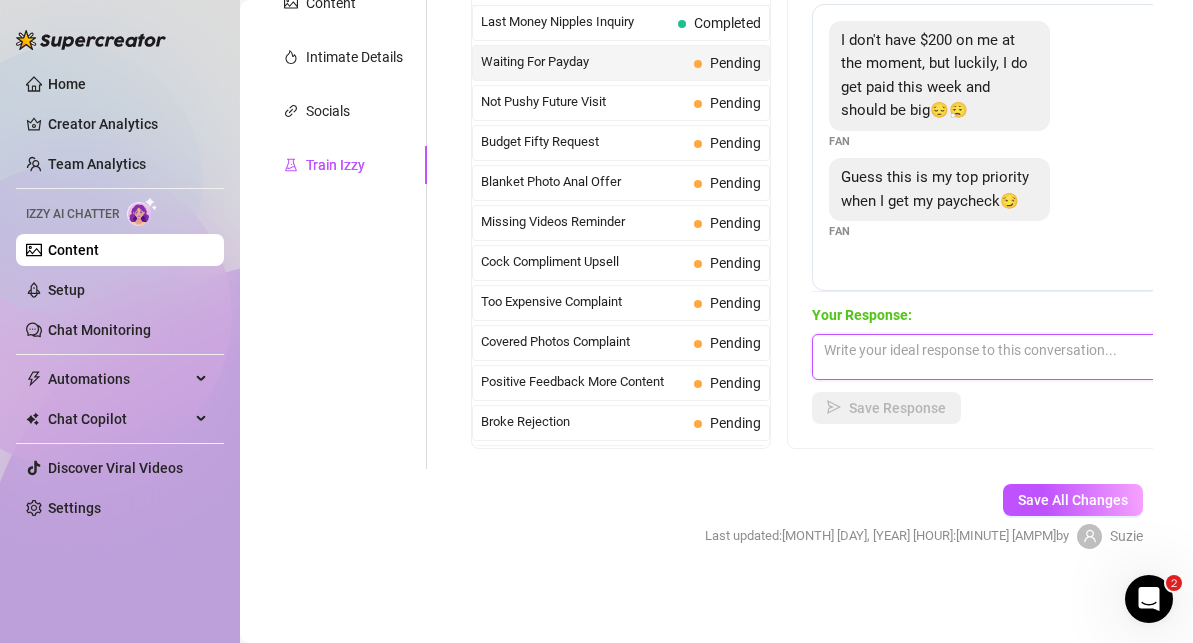 click at bounding box center [987, 357] 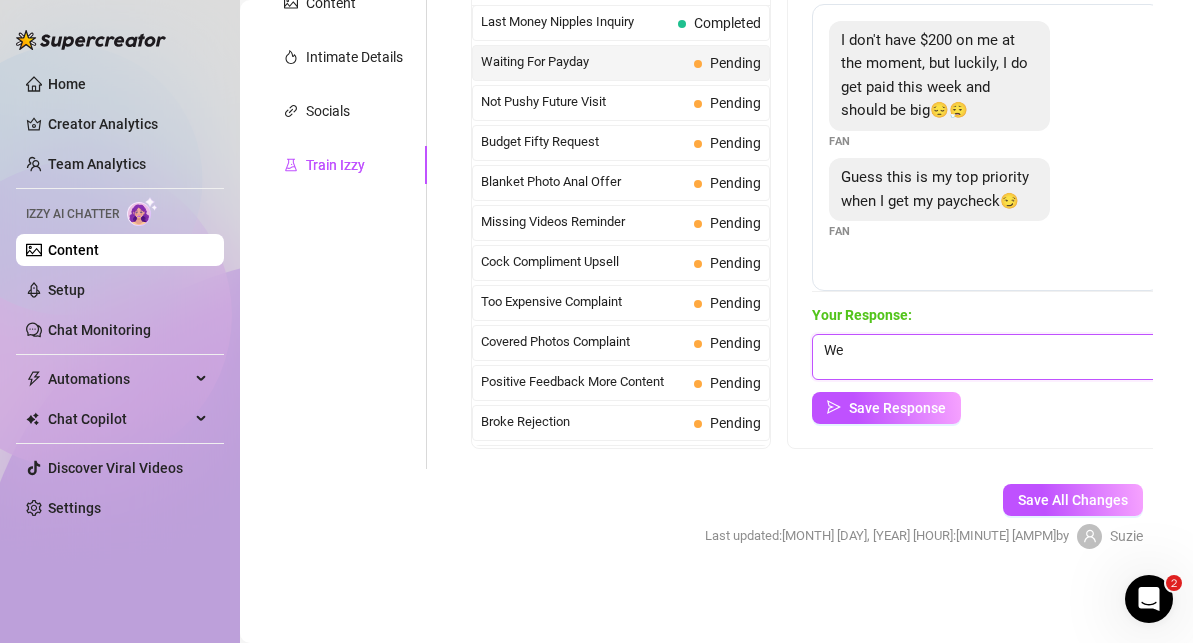 type on "W" 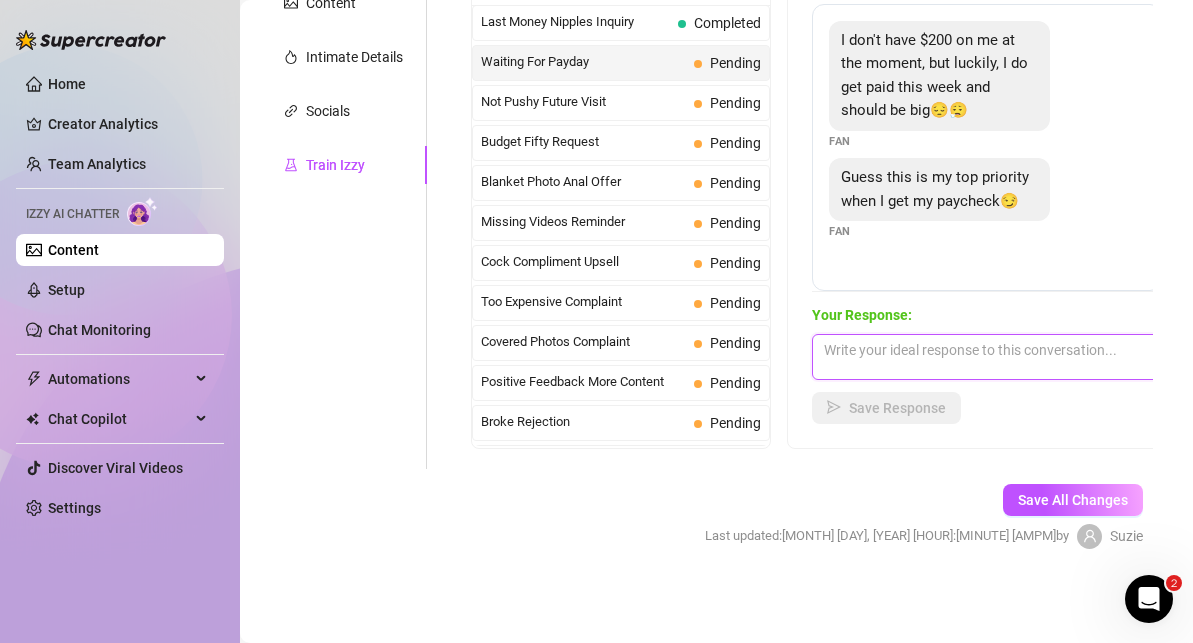 type on "c" 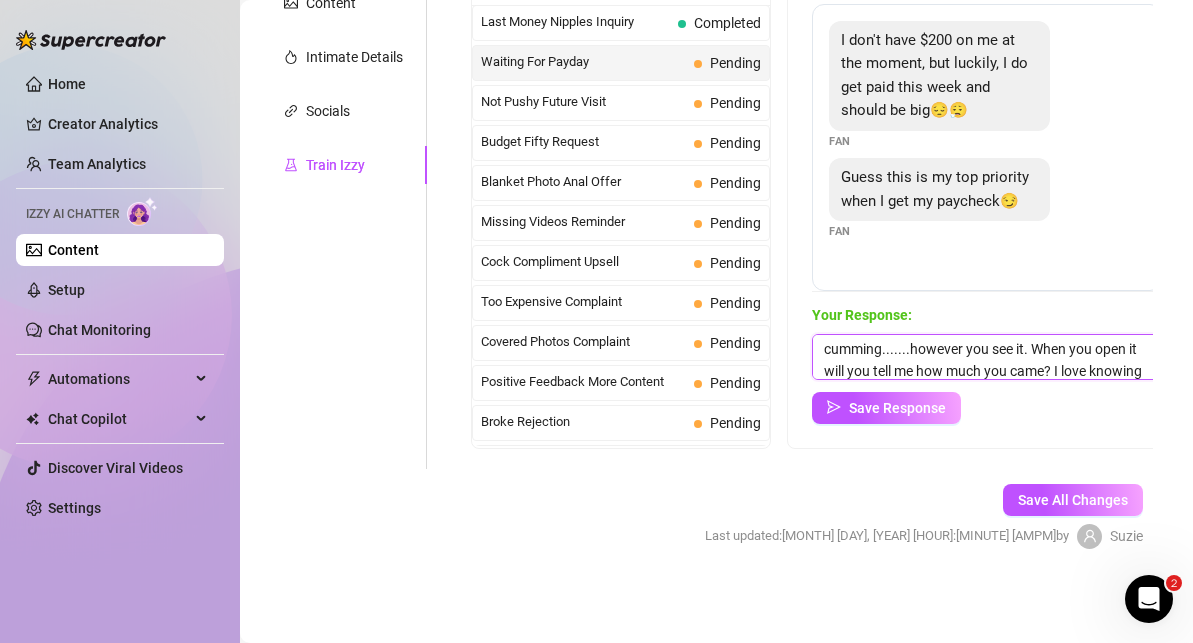 scroll, scrollTop: 67, scrollLeft: 0, axis: vertical 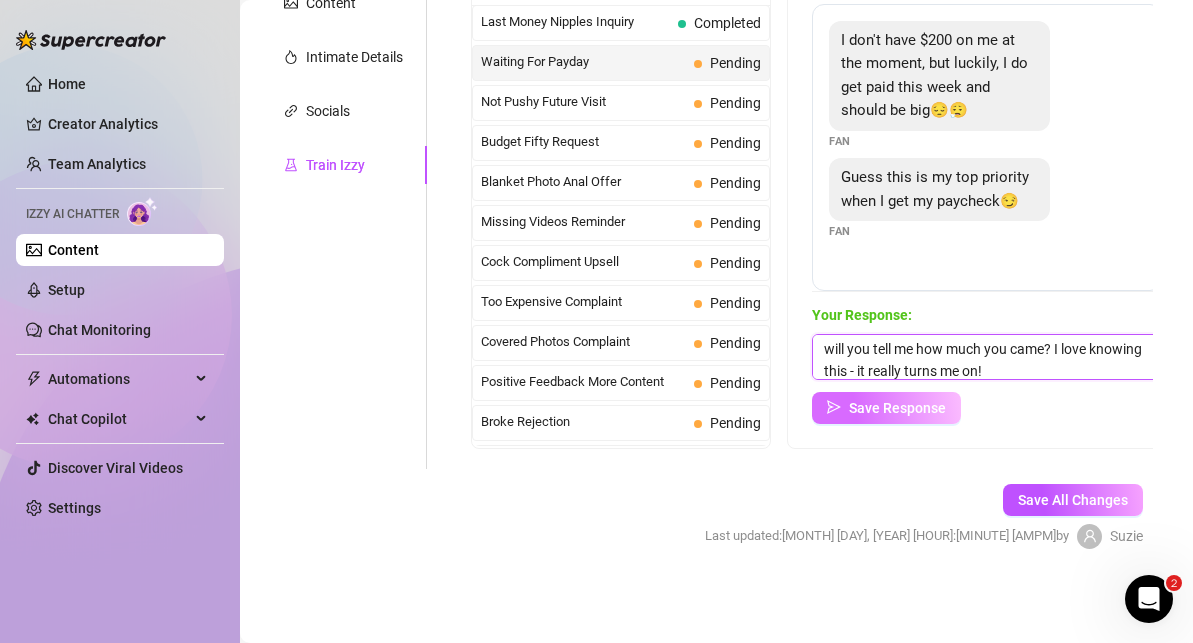 type on "I love the fact I'm your treat on payday and I'm the treat that keeps on giving.......or cumming.......however you see it. When you open it will you tell me how much you came? I love knowing this - it really turns me on!" 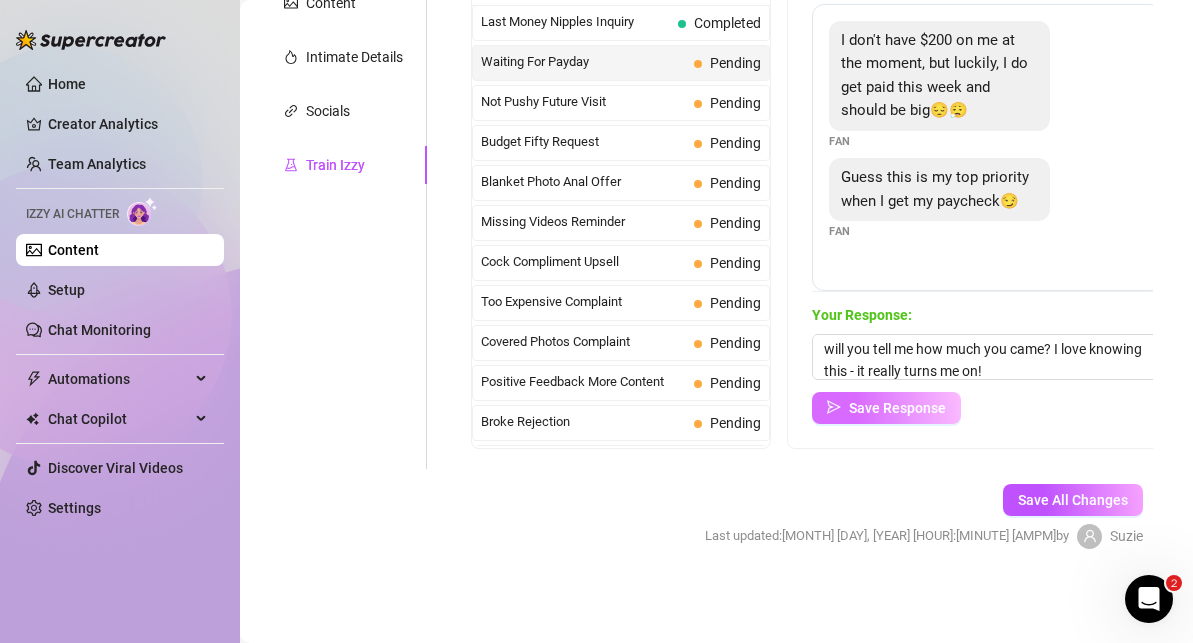 click on "Save Response" at bounding box center [897, 408] 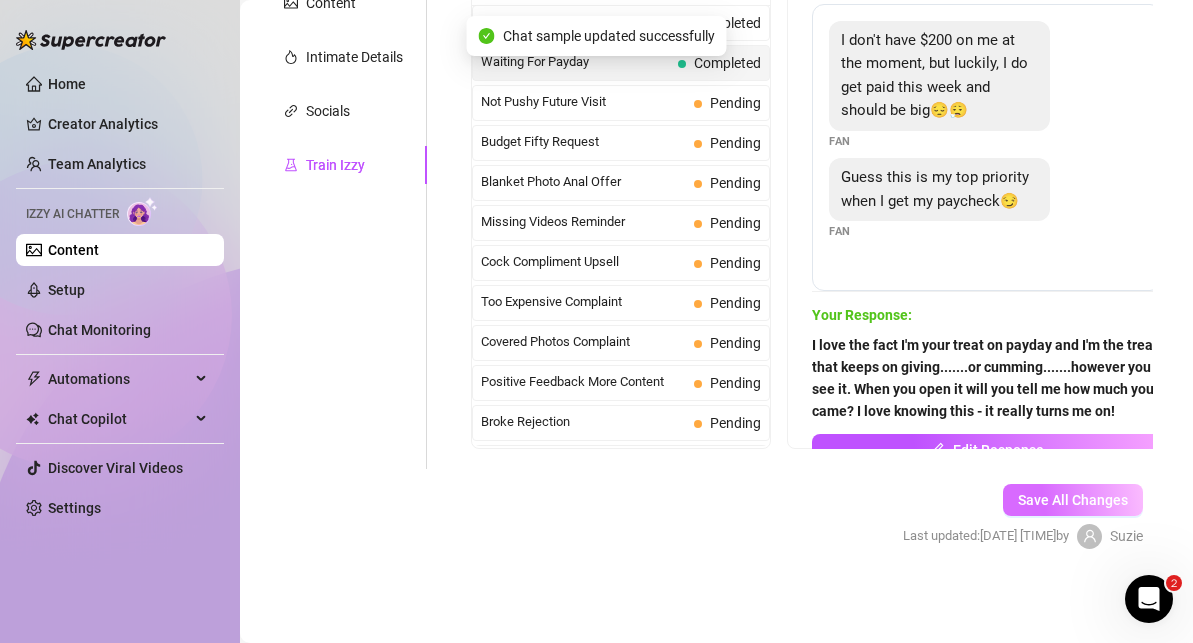 click on "Save All Changes" at bounding box center [1073, 500] 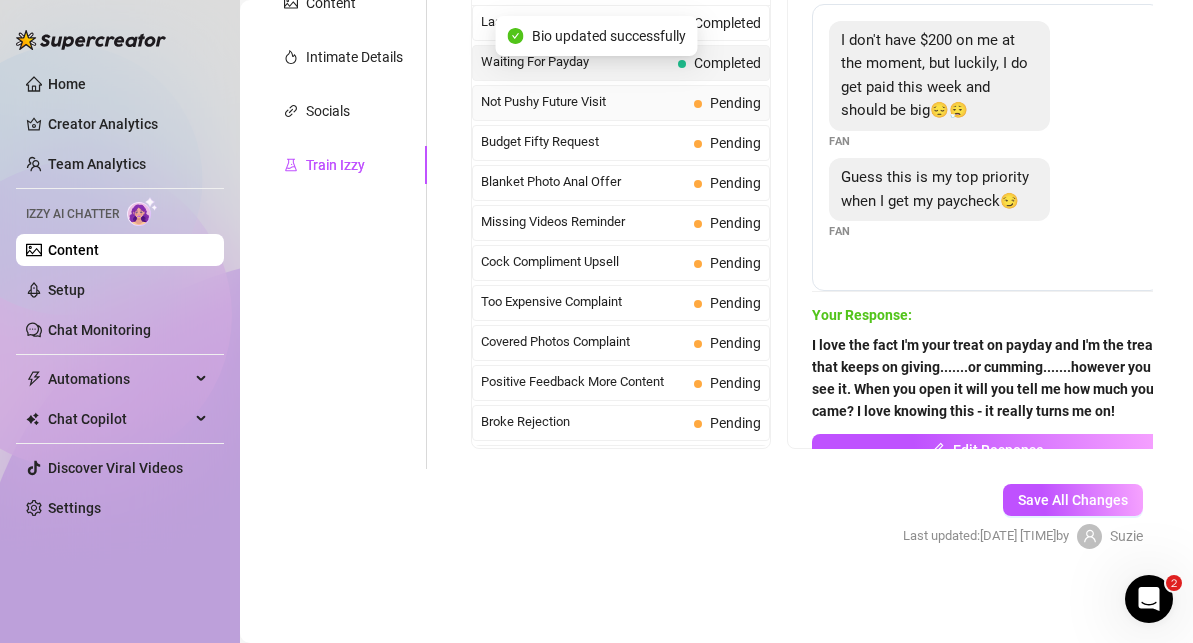 click on "Not Pushy Future Visit" at bounding box center [583, 102] 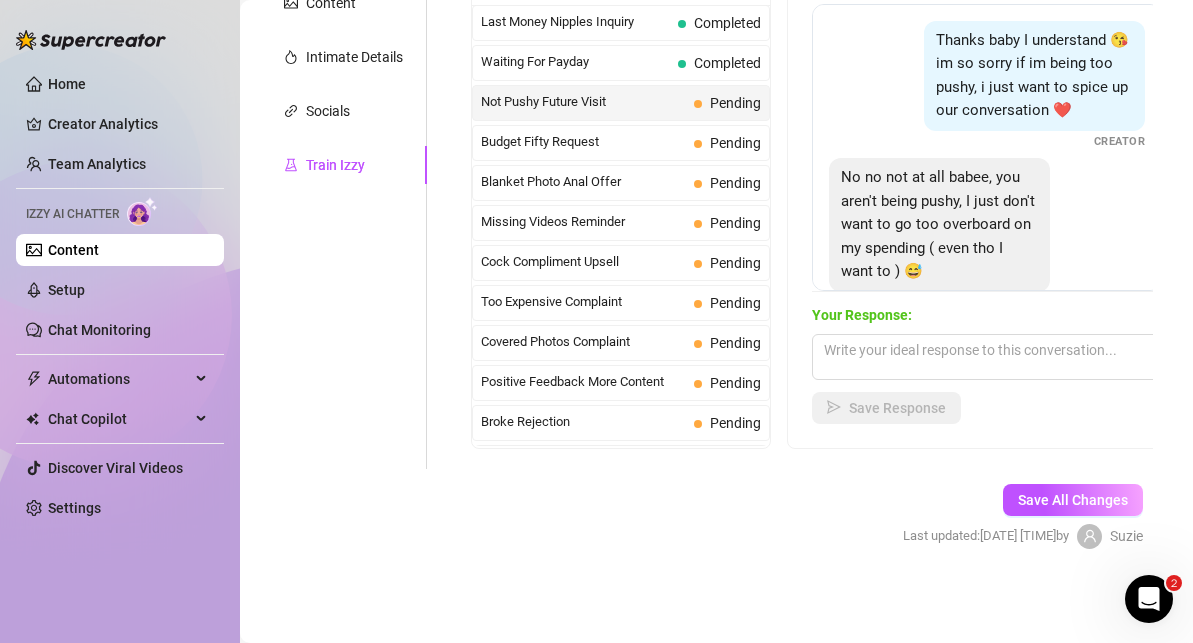 scroll, scrollTop: 230, scrollLeft: 0, axis: vertical 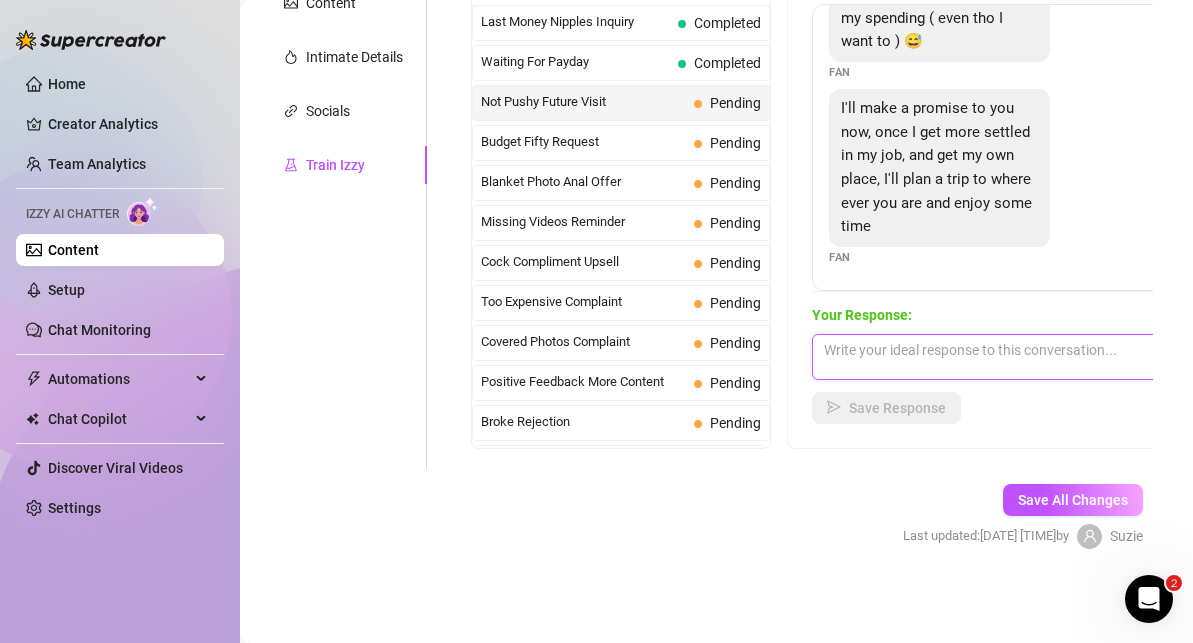click at bounding box center [987, 357] 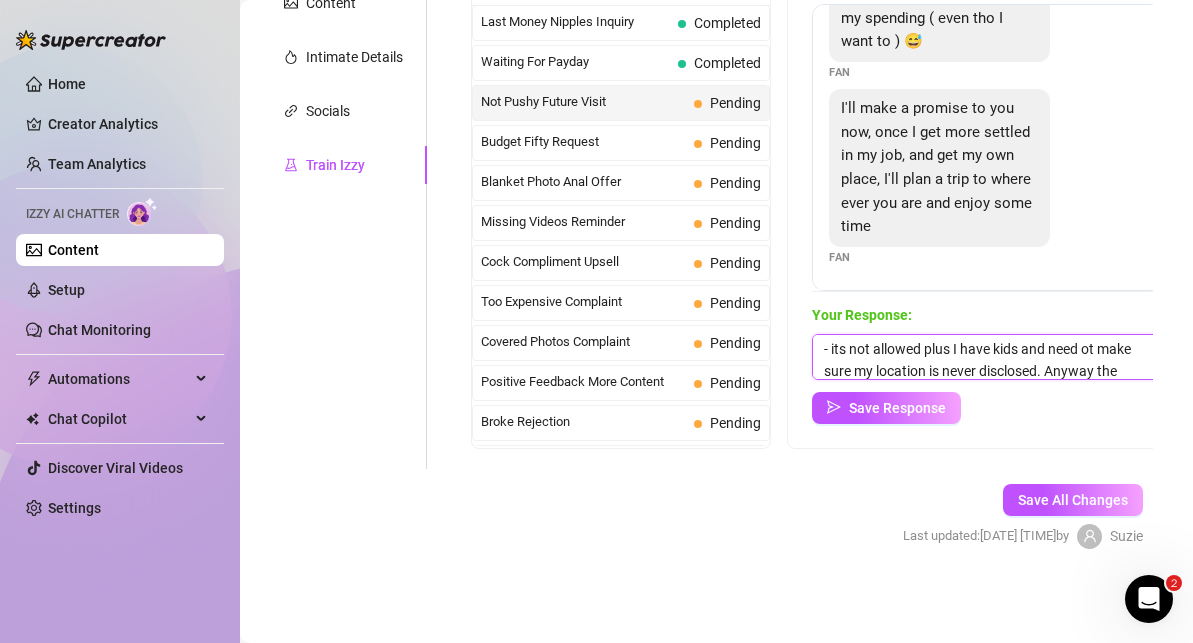 scroll, scrollTop: 67, scrollLeft: 0, axis: vertical 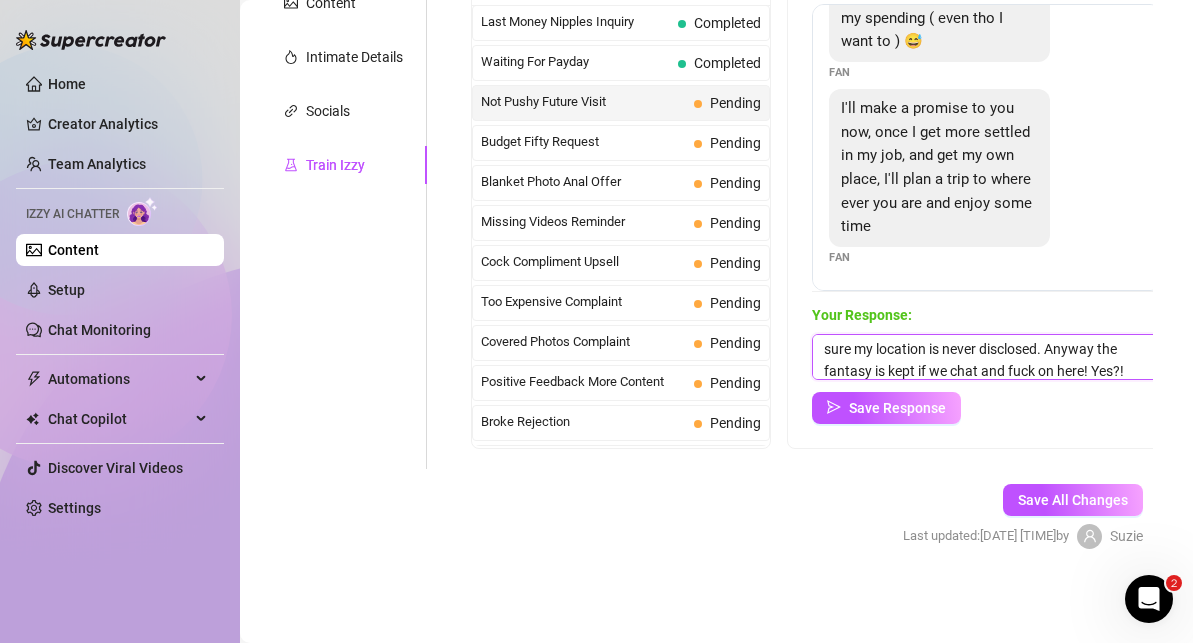type on "Ah thats a lovely thought and of course you need to get all sorted - but I never connect with fans off here - its not allowed plus I have kids and need ot make sure my location is never disclosed. Anyway the fantasy is kept if we chat and fuck on here! Yes?!" 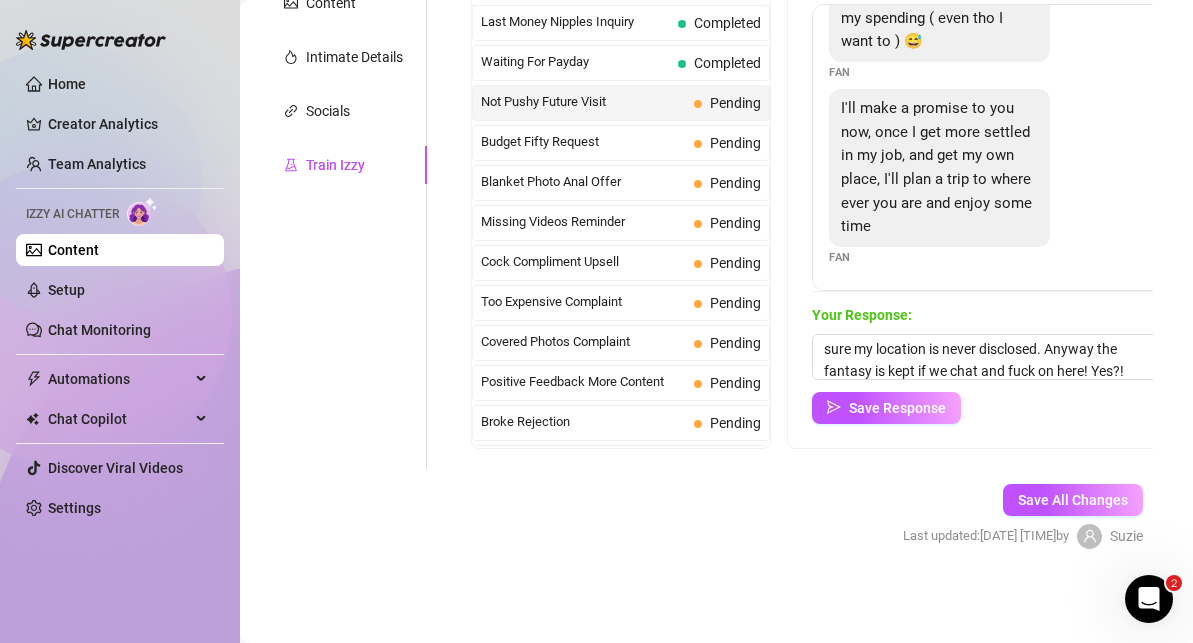 click on "Your Response: Ah thats a lovely thought and of course you need to get all sorted - but I never connect with fans off here - its not allowed plus I have kids and need ot make sure my location is never disclosed. Anyway the fantasy is kept if we chat and fuck on here! Yes?!  Save Response" at bounding box center [987, 364] 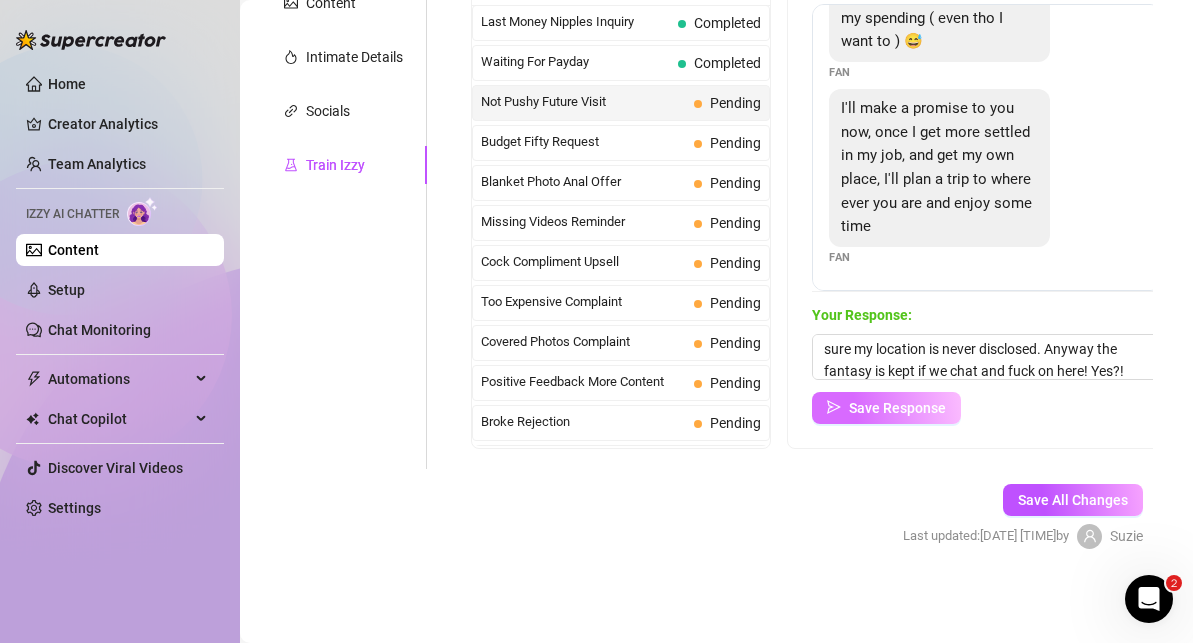 click on "Save Response" at bounding box center [886, 408] 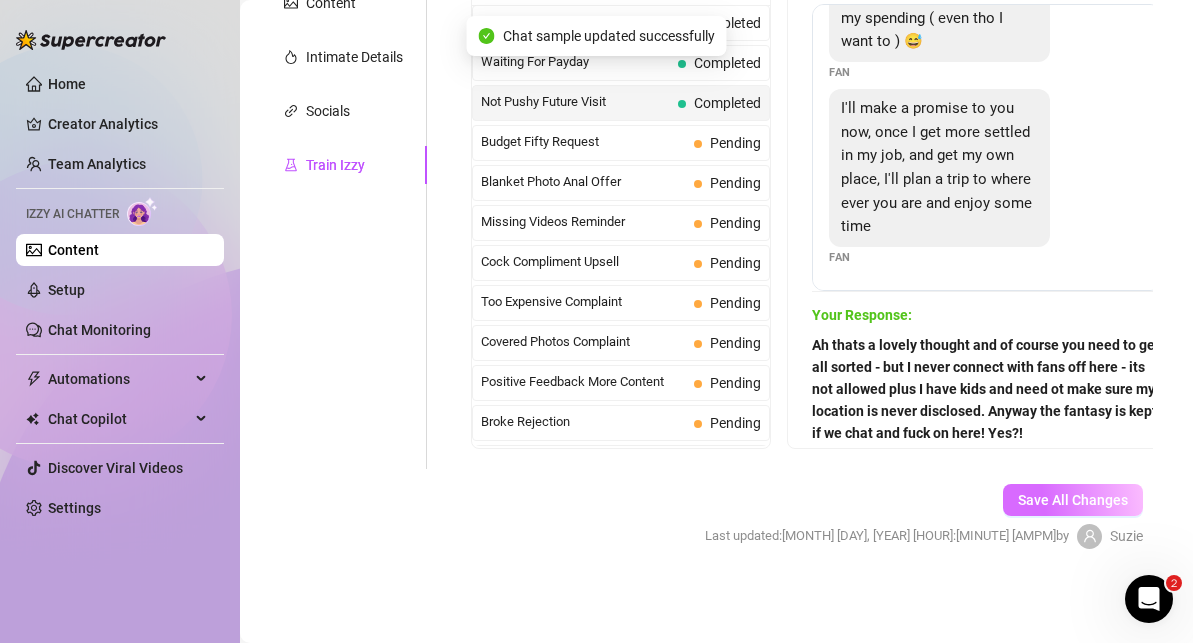 click on "Save All Changes" at bounding box center [1073, 500] 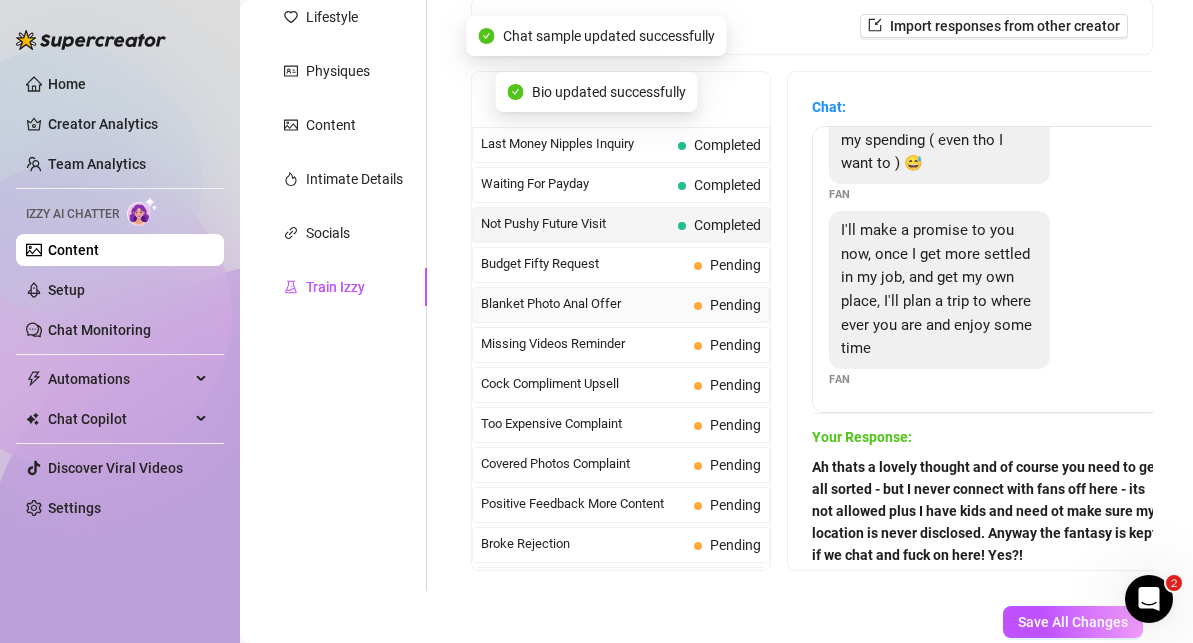 scroll, scrollTop: 294, scrollLeft: 0, axis: vertical 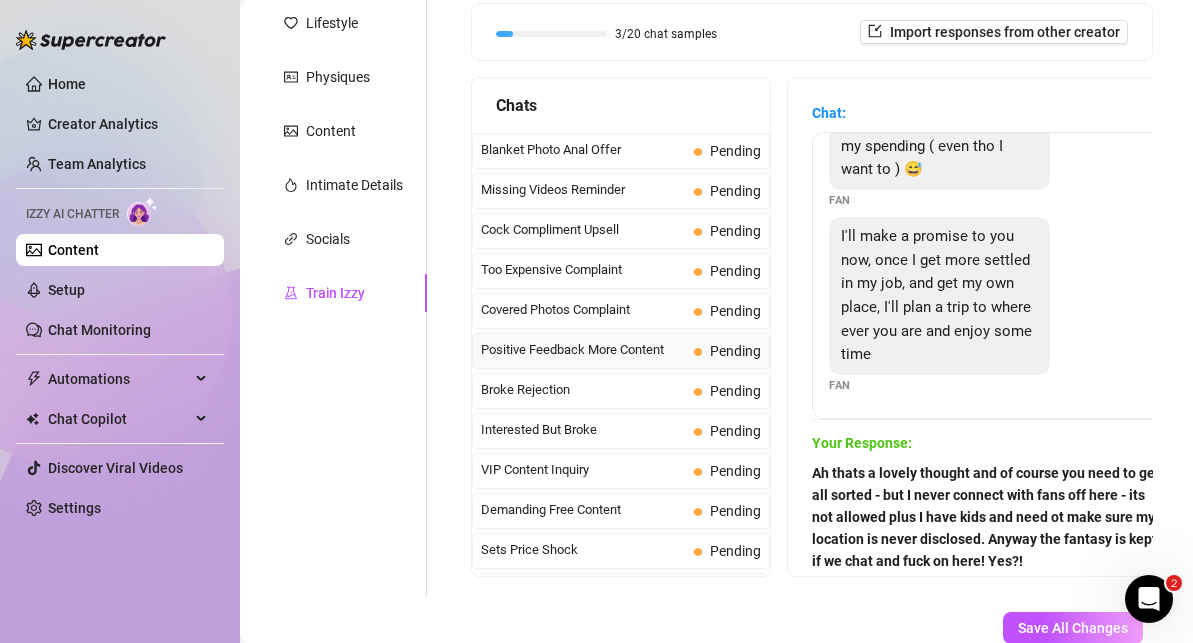 click on "Positive Feedback More Content" at bounding box center (583, 350) 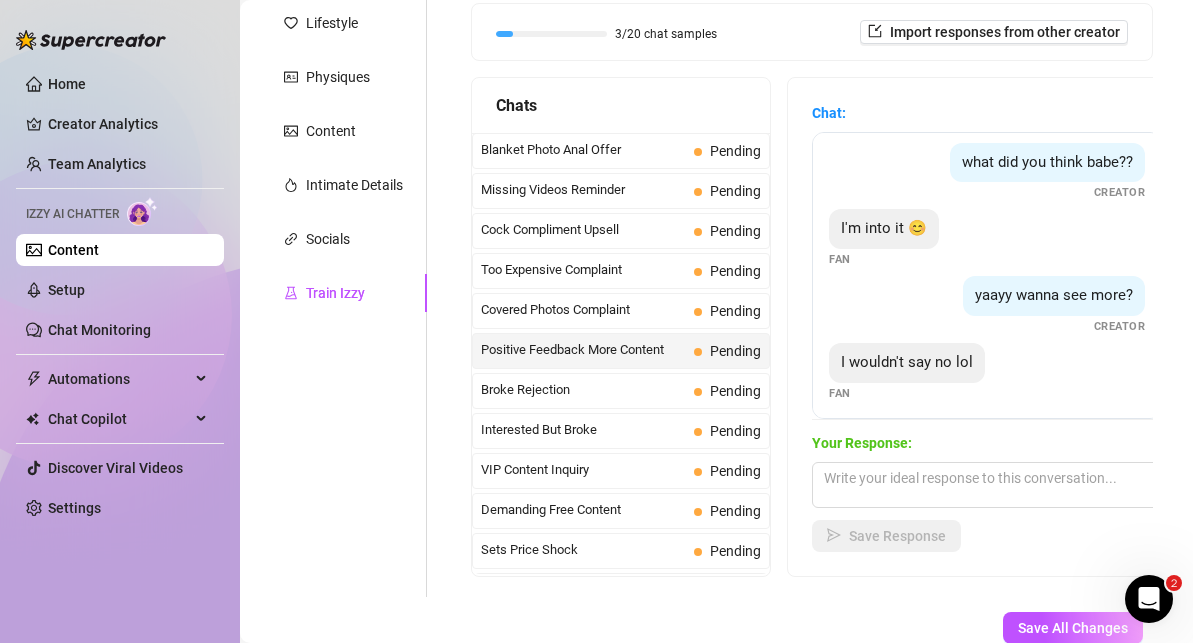 scroll, scrollTop: 81, scrollLeft: 0, axis: vertical 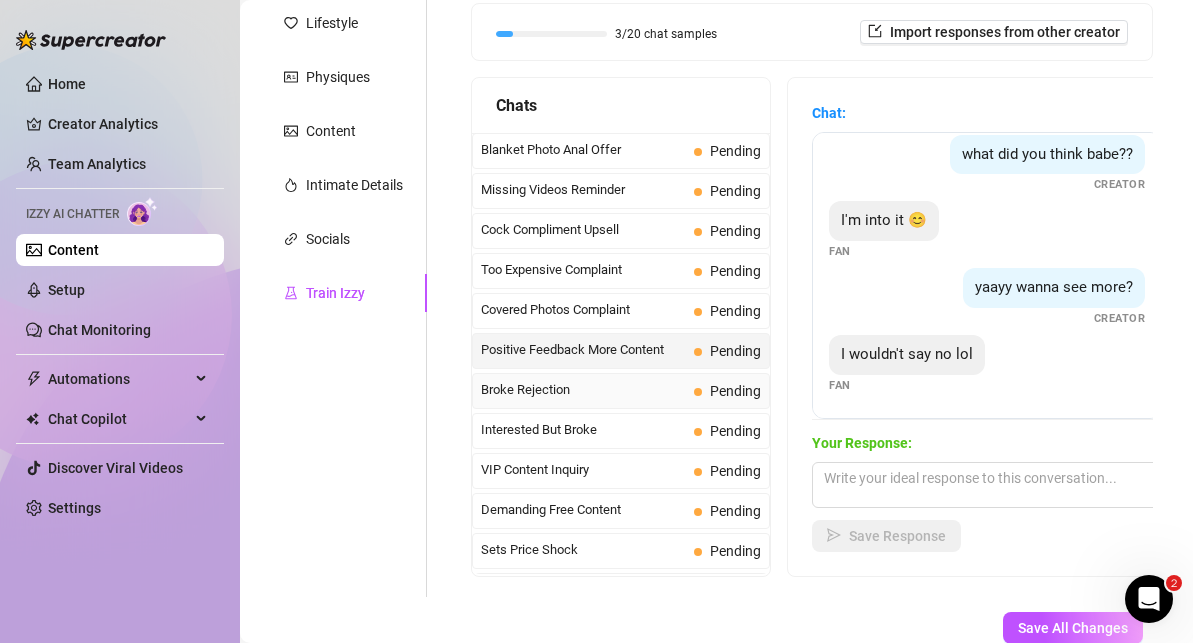click on "Broke Rejection" at bounding box center [583, 390] 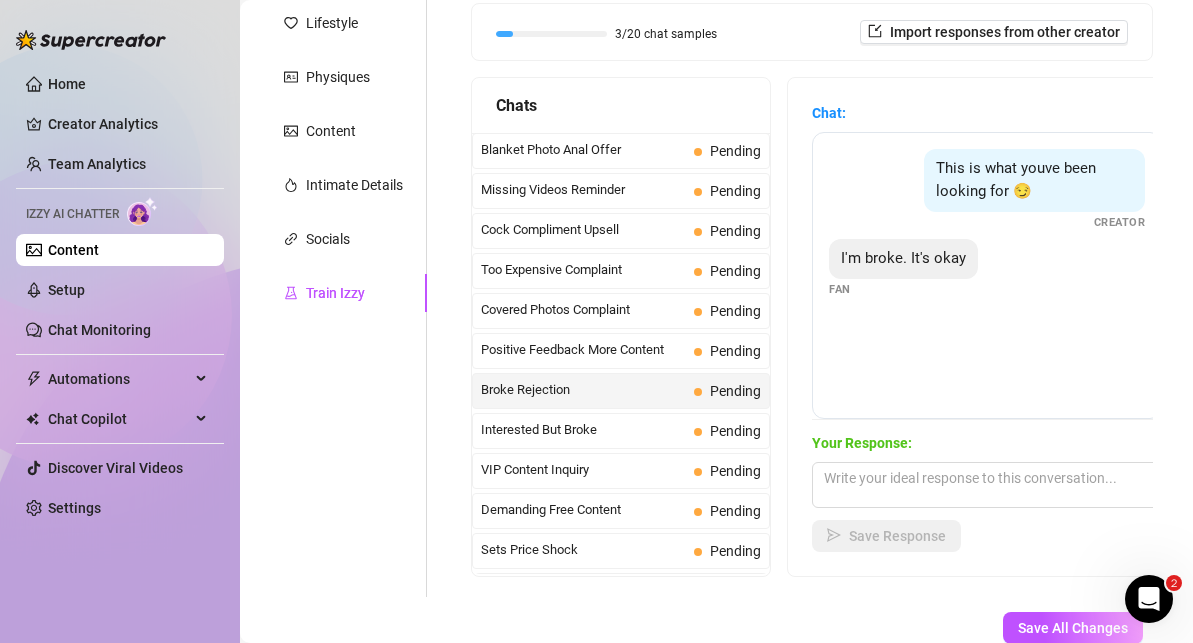 scroll, scrollTop: 422, scrollLeft: 0, axis: vertical 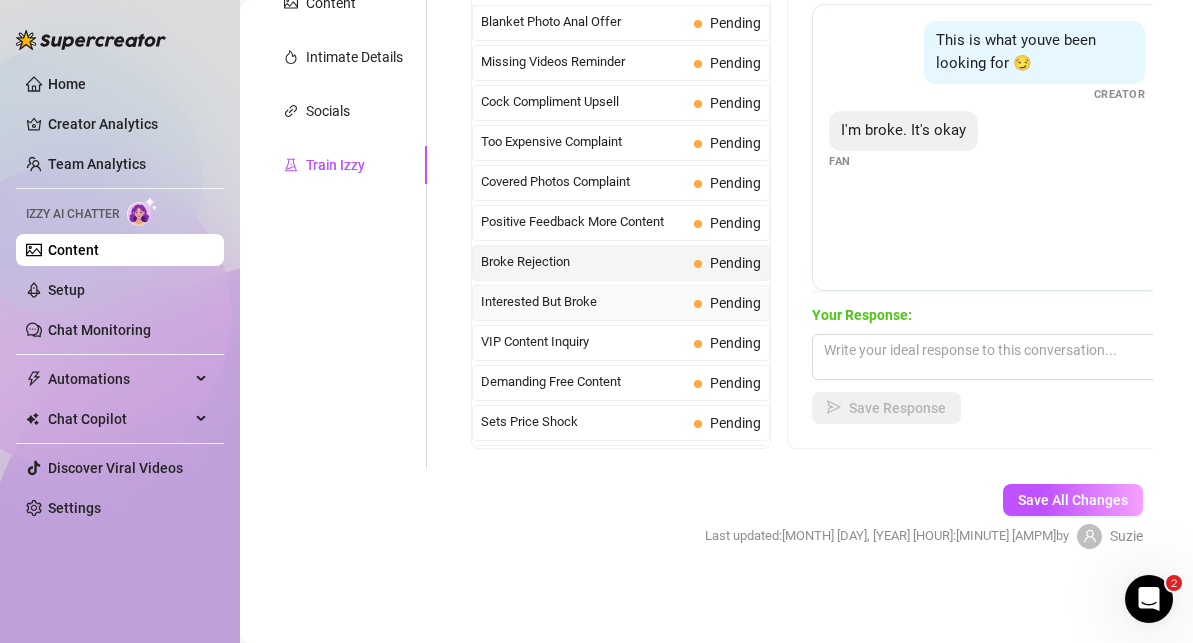 click on "Interested But Broke" at bounding box center (583, 302) 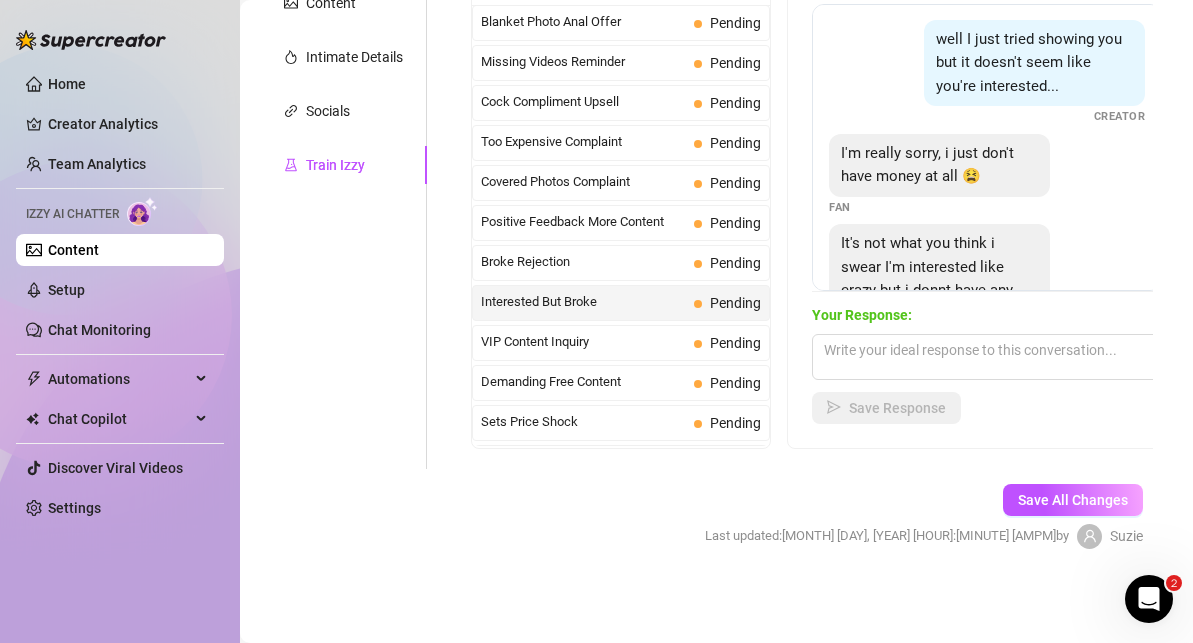 scroll, scrollTop: 89, scrollLeft: 0, axis: vertical 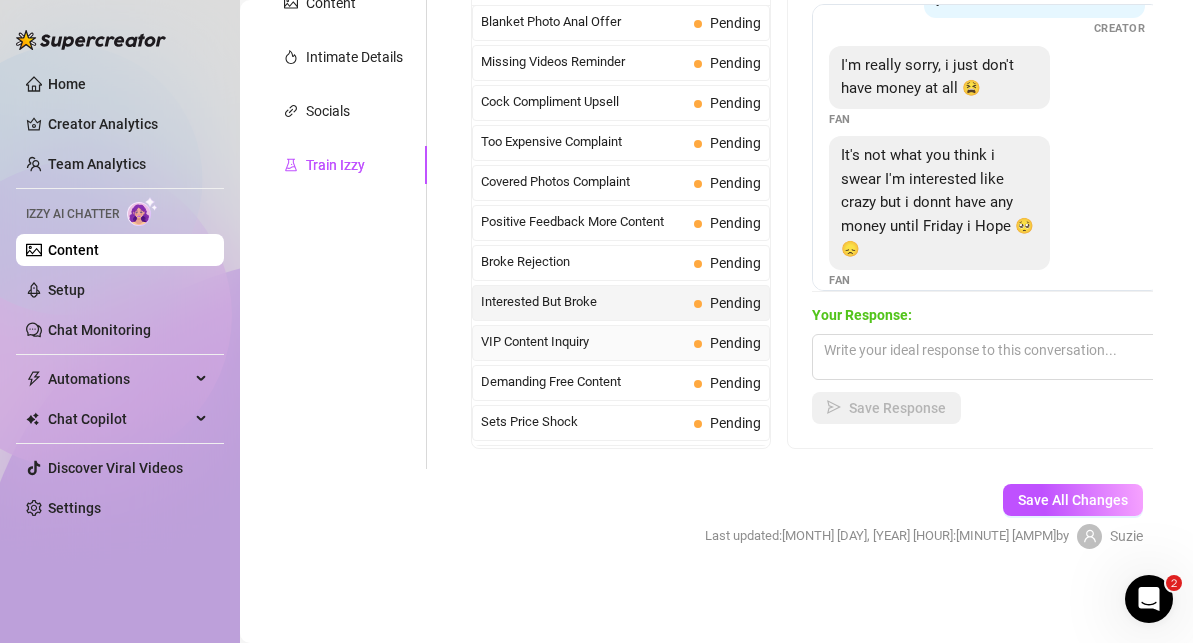 click on "VIP Content Inquiry" at bounding box center [583, 342] 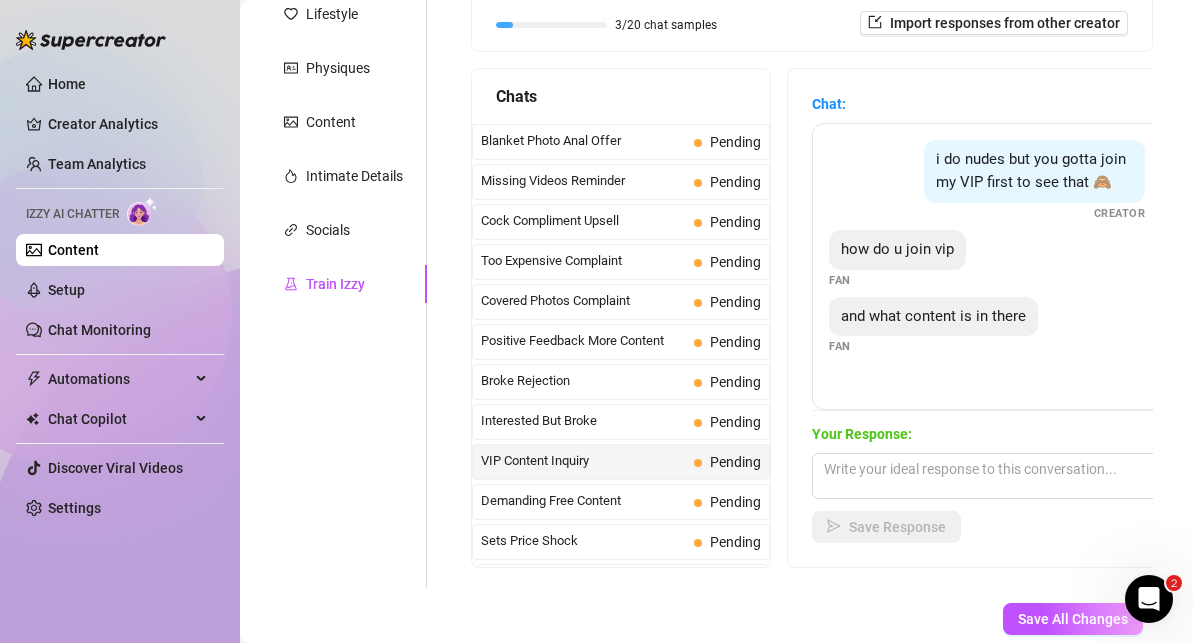 scroll, scrollTop: 422, scrollLeft: 0, axis: vertical 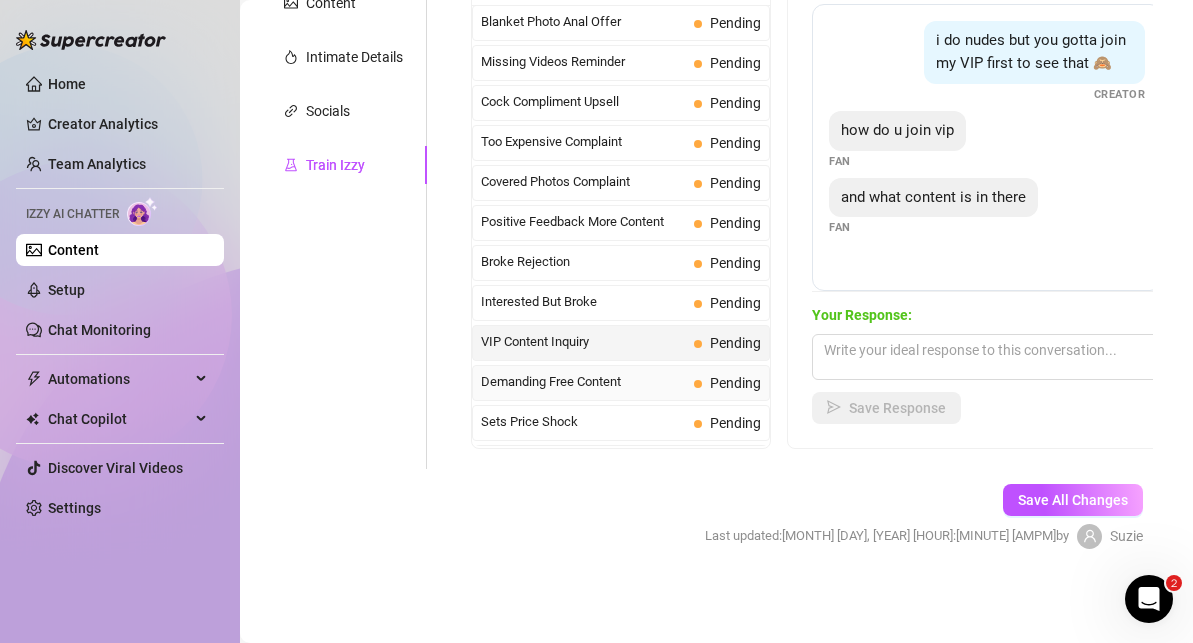 click on "Demanding Free Content Pending" at bounding box center [621, 383] 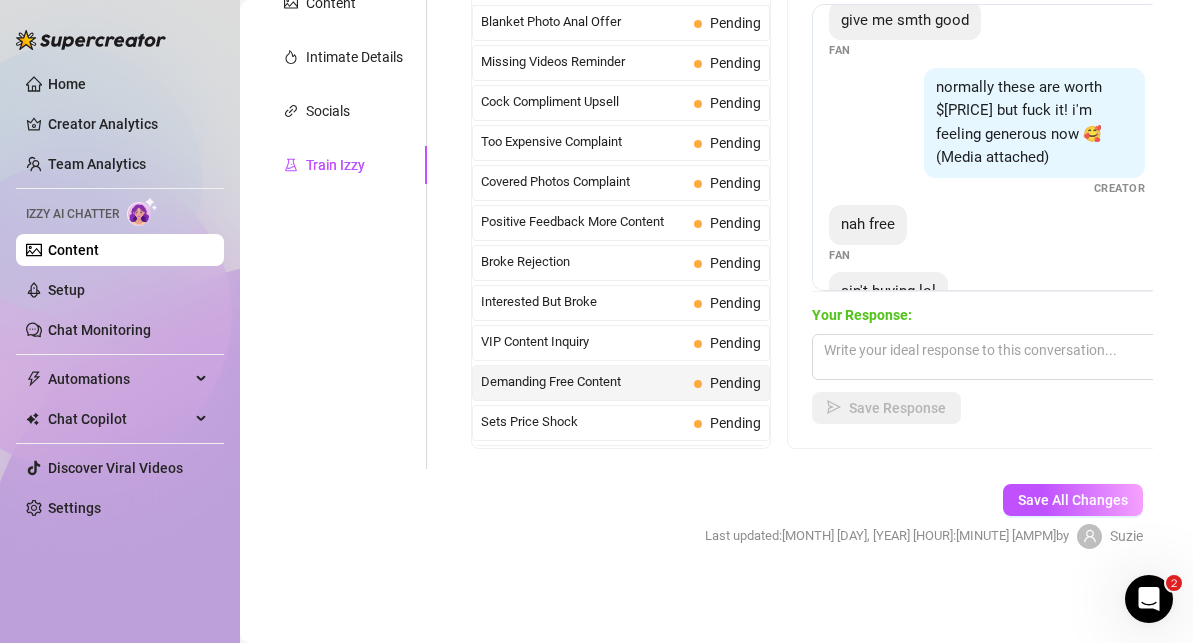 scroll, scrollTop: 219, scrollLeft: 0, axis: vertical 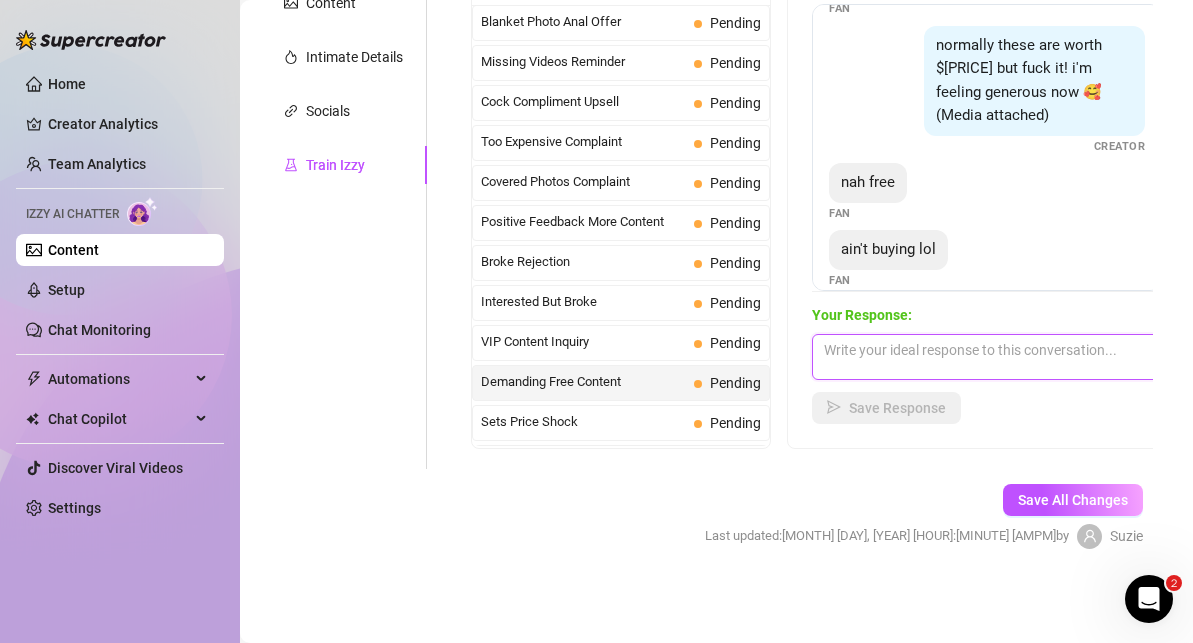 click at bounding box center (987, 357) 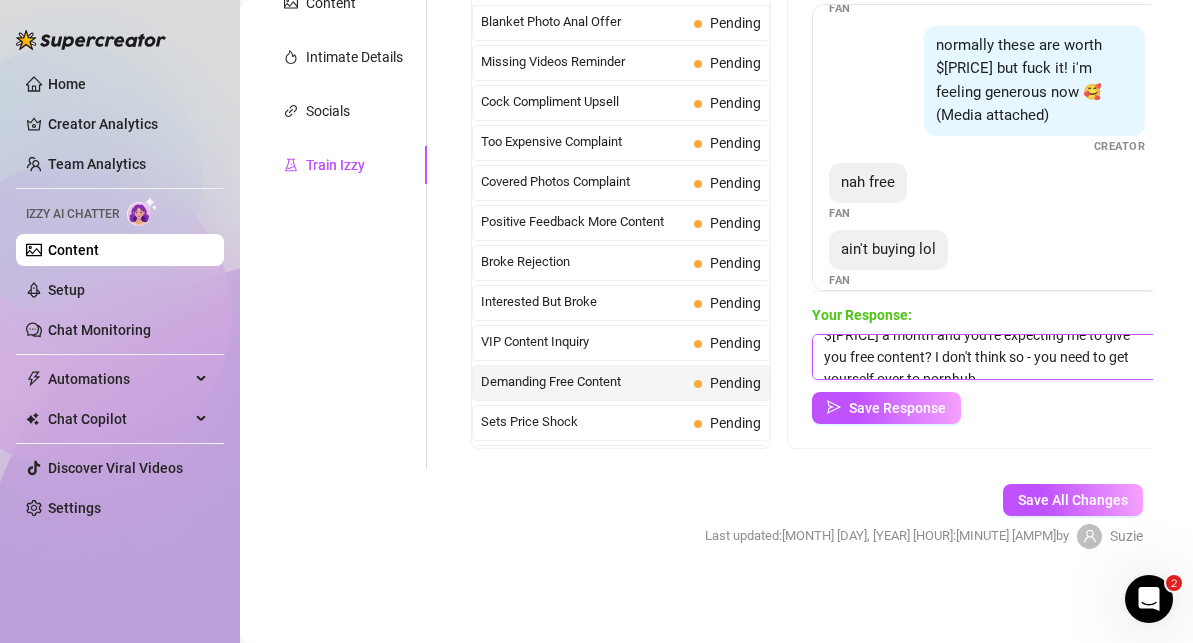 scroll, scrollTop: 74, scrollLeft: 0, axis: vertical 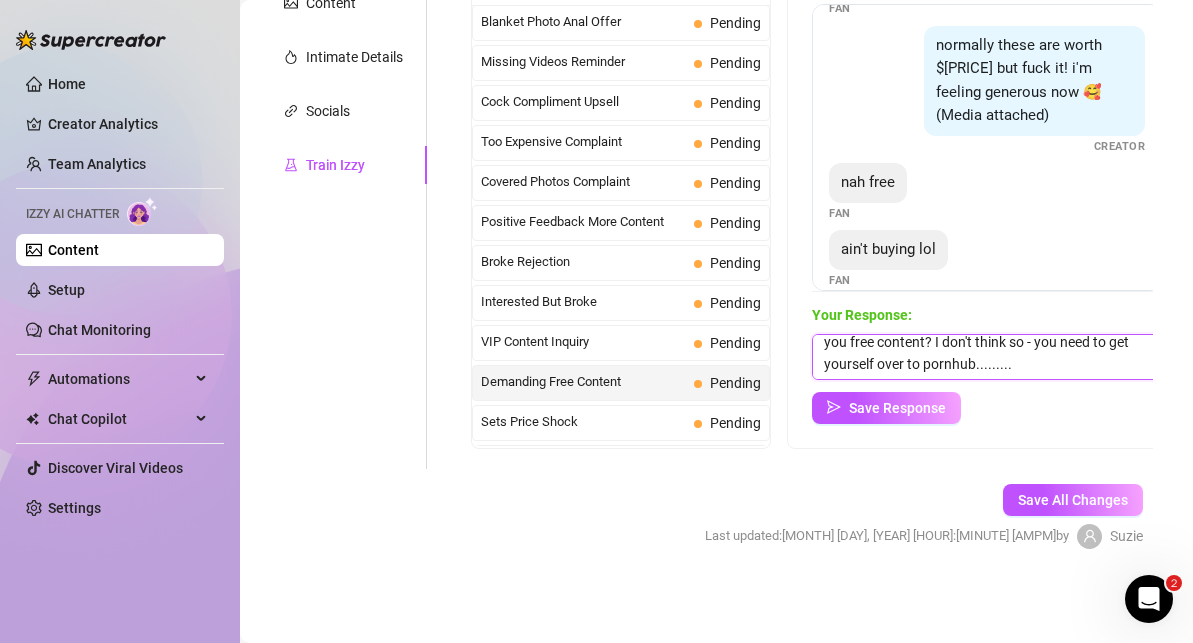 click on "Well you're in the wrong place then darling! Would you show your cock off for free? You've paid $[PRICE] a month and you're expecting me to give you free content? I don't think so - you need to get yourself over to pornhub........." at bounding box center (987, 357) 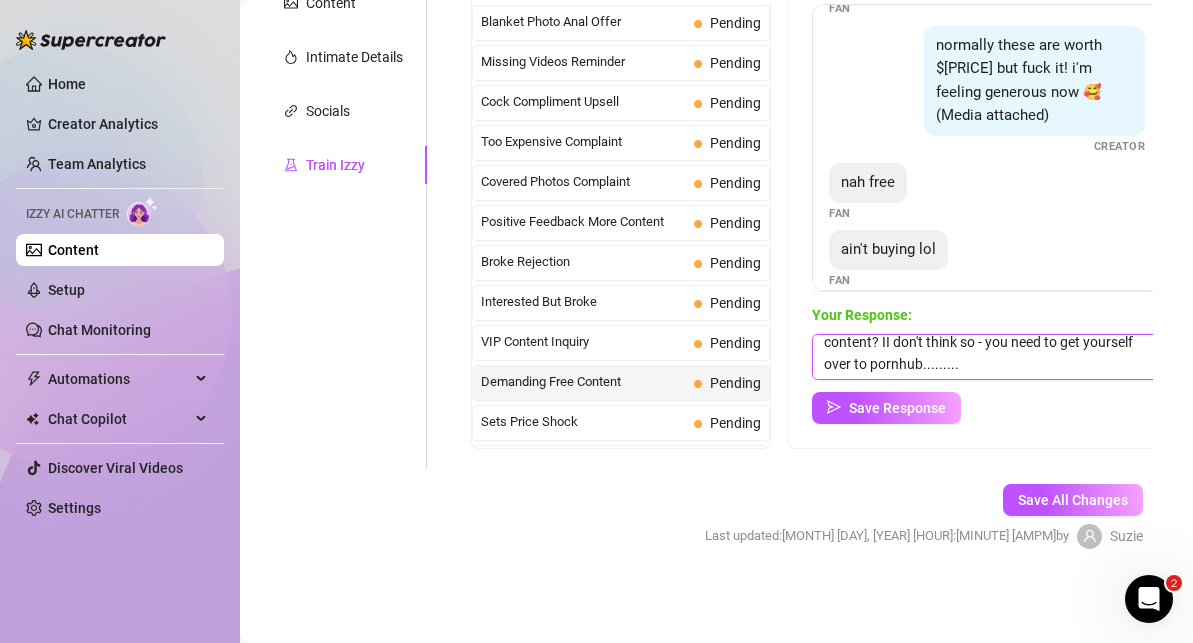 scroll, scrollTop: 72, scrollLeft: 0, axis: vertical 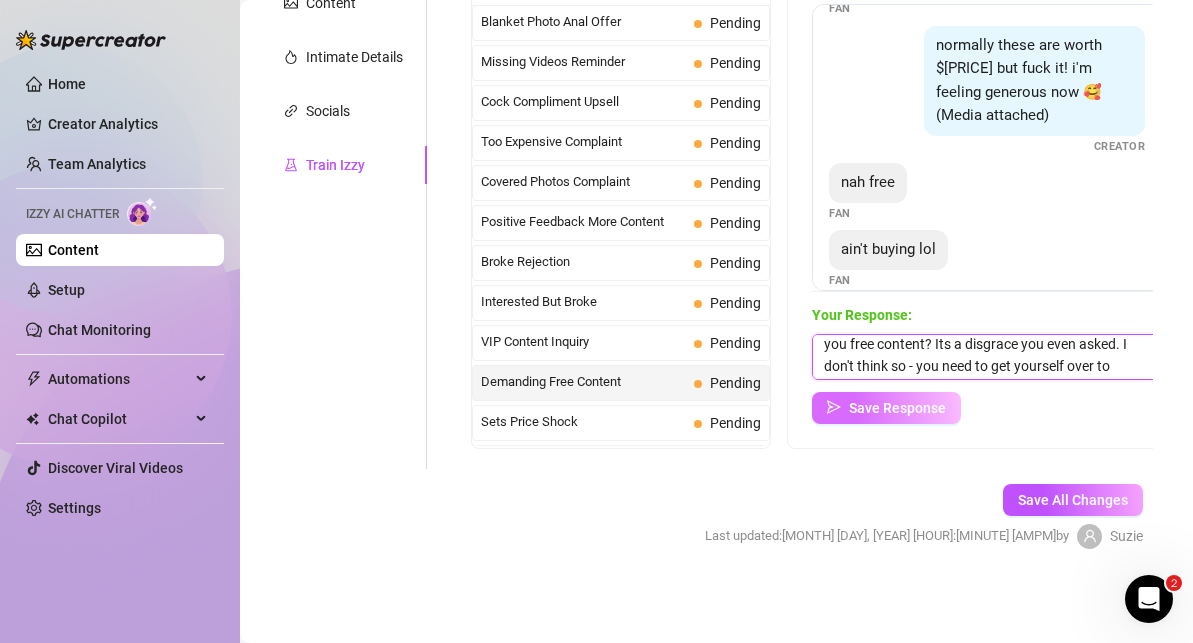 type on "Well you're in the wrong place then darling! Would you show your cock off for free? You've paid $[PRICE] a month and you're expecting me to give you free content? Its a disgrace you even asked. I don't think so - you need to get yourself over to pornhub........." 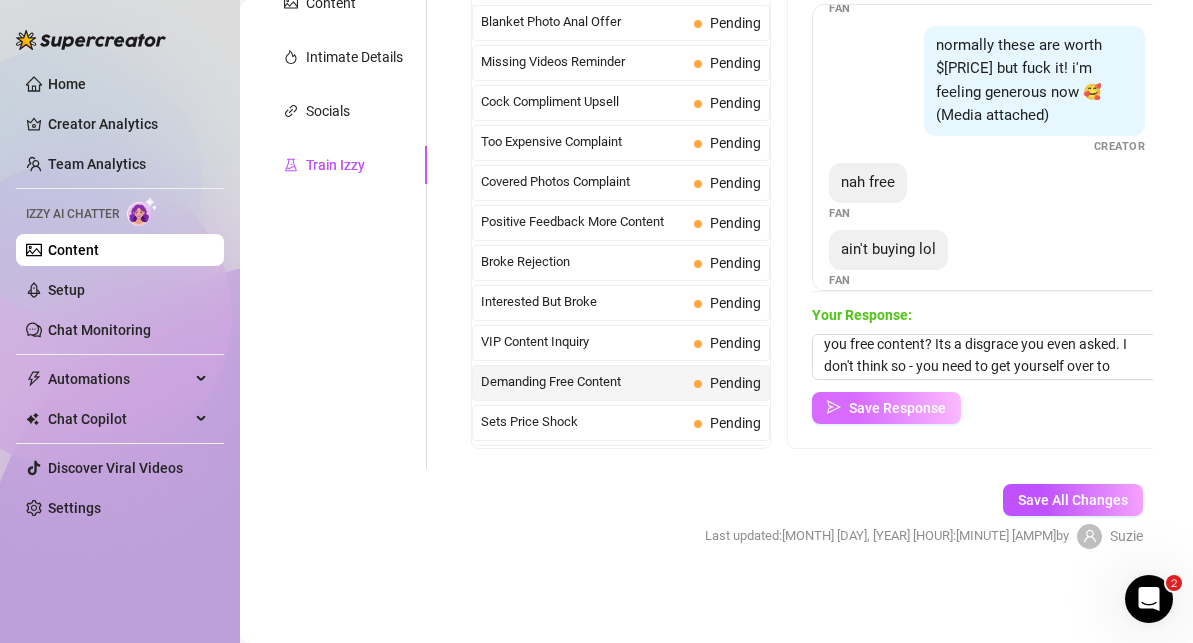 click on "Save Response" at bounding box center (897, 408) 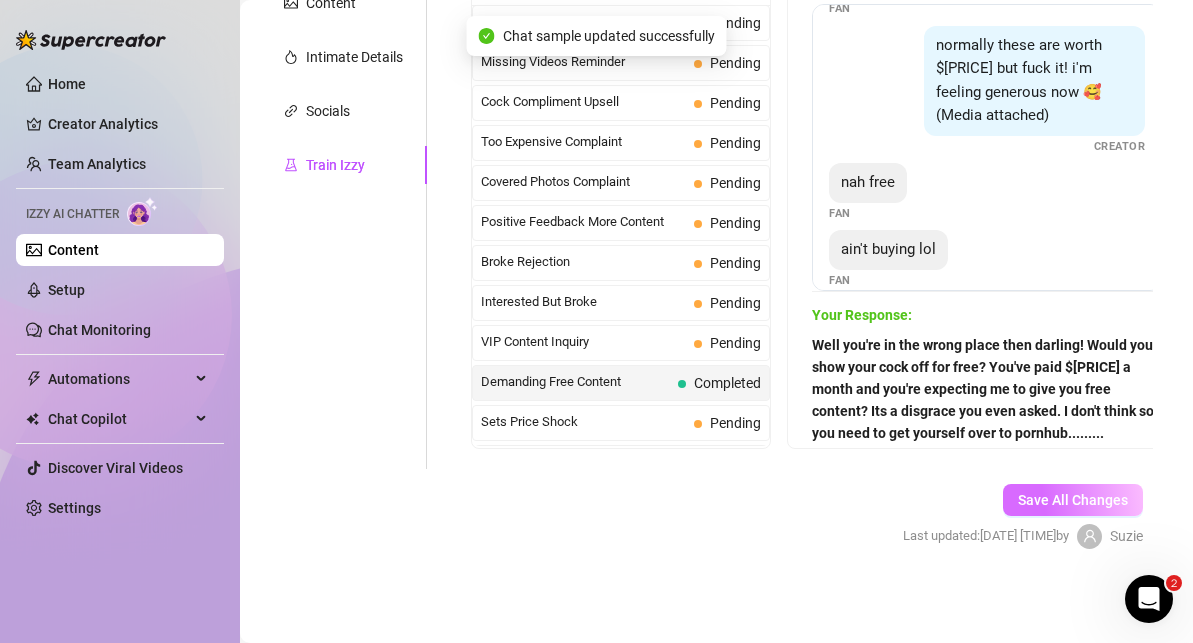 click on "Save All Changes" at bounding box center (1073, 500) 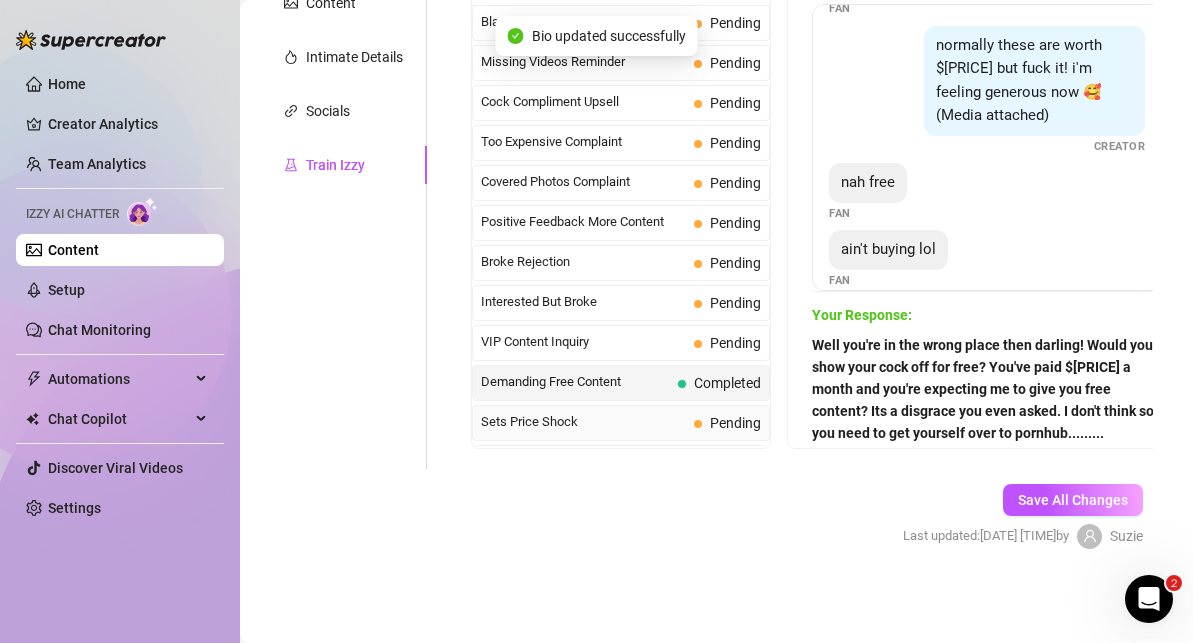 click on "Sets Price Shock" at bounding box center (583, 422) 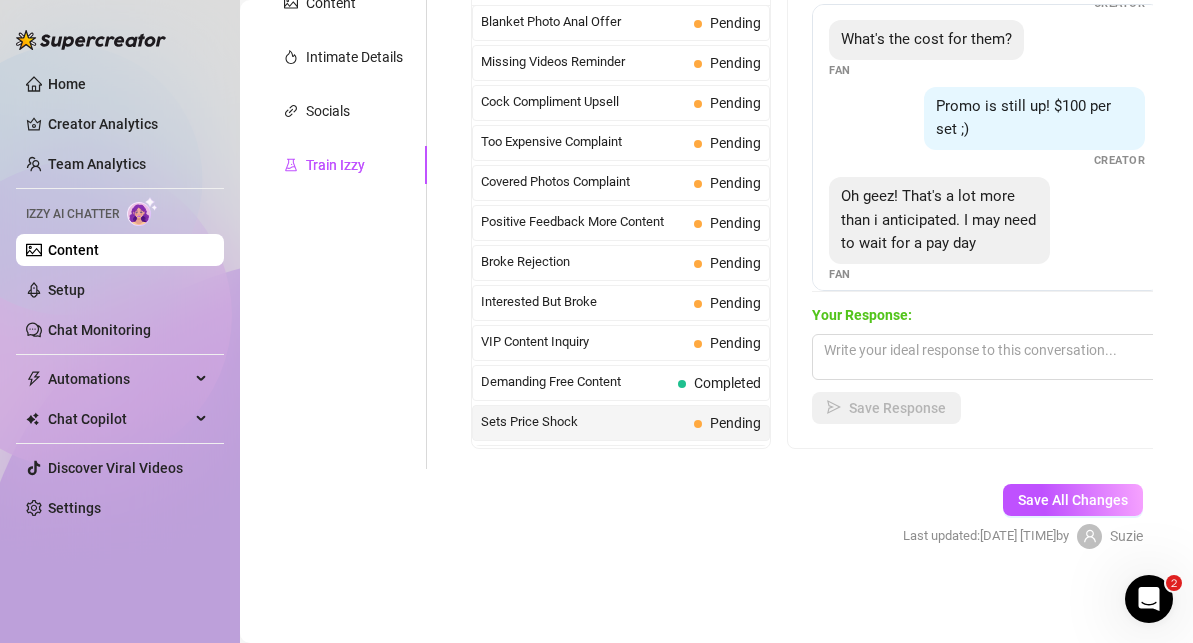 scroll, scrollTop: 108, scrollLeft: 0, axis: vertical 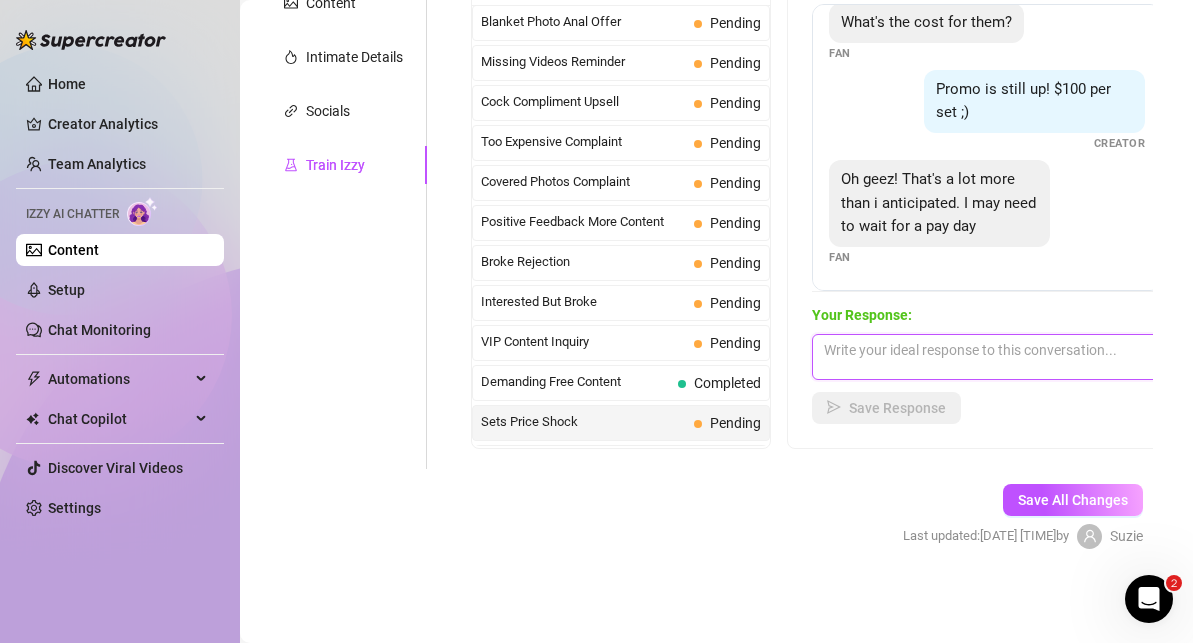 click at bounding box center (987, 357) 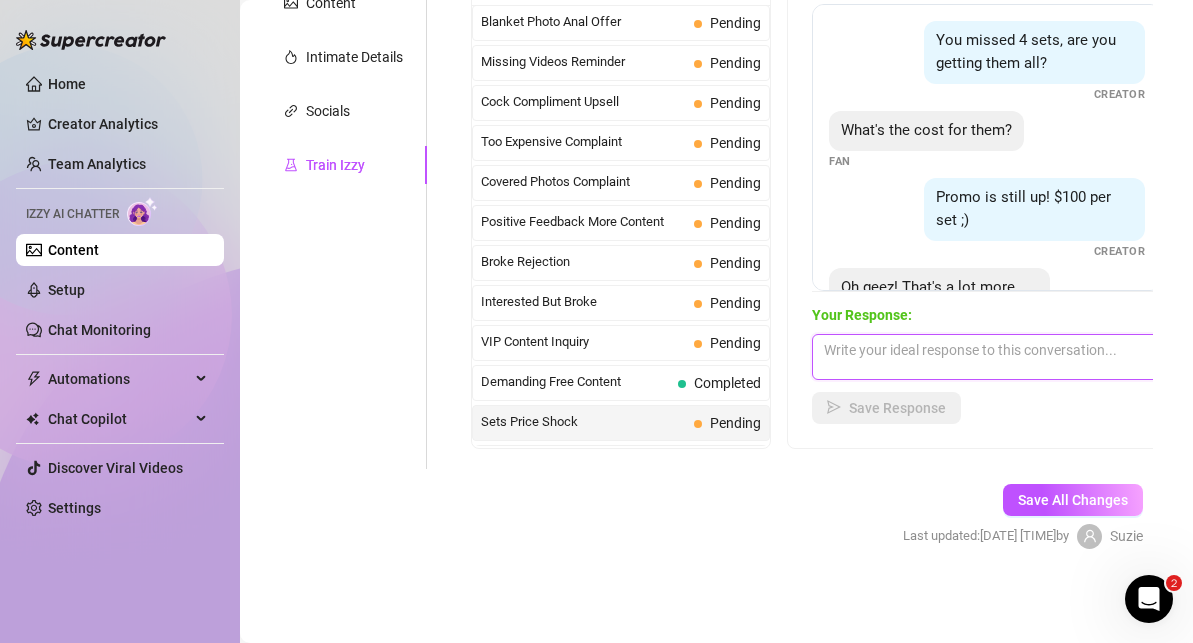 scroll, scrollTop: 108, scrollLeft: 0, axis: vertical 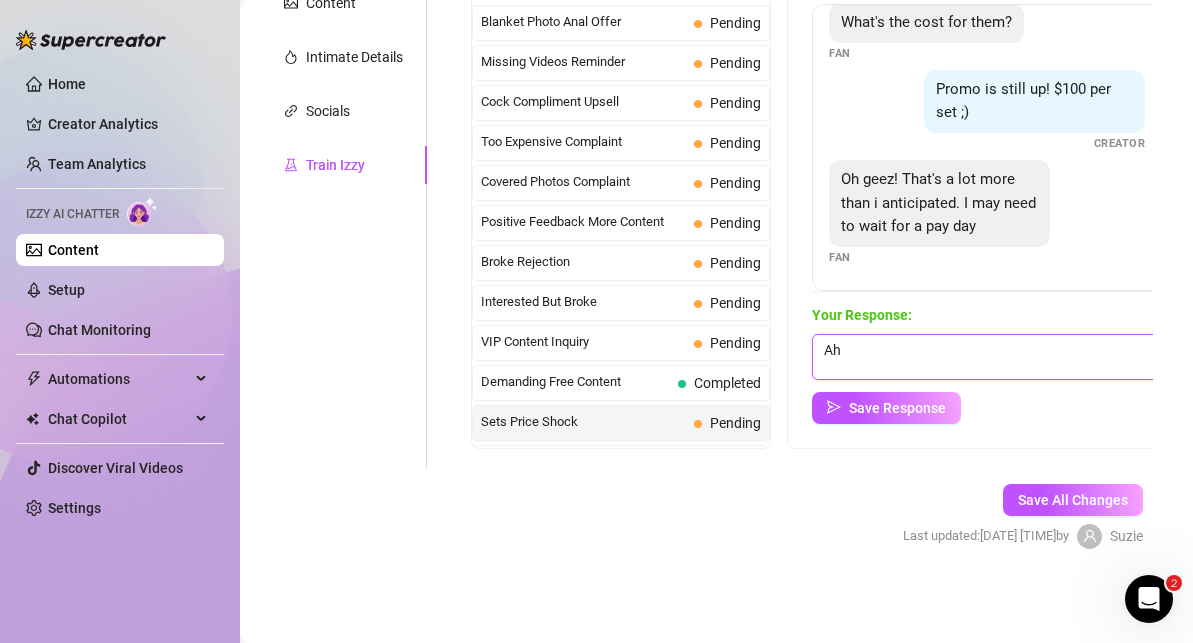 type on "A" 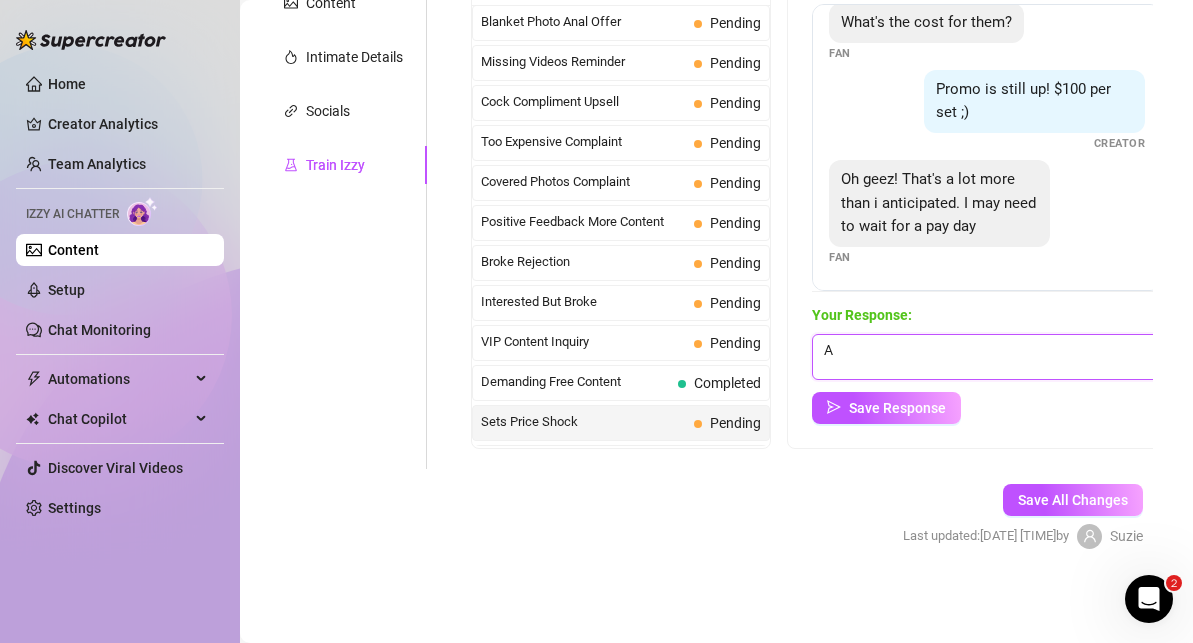 type 